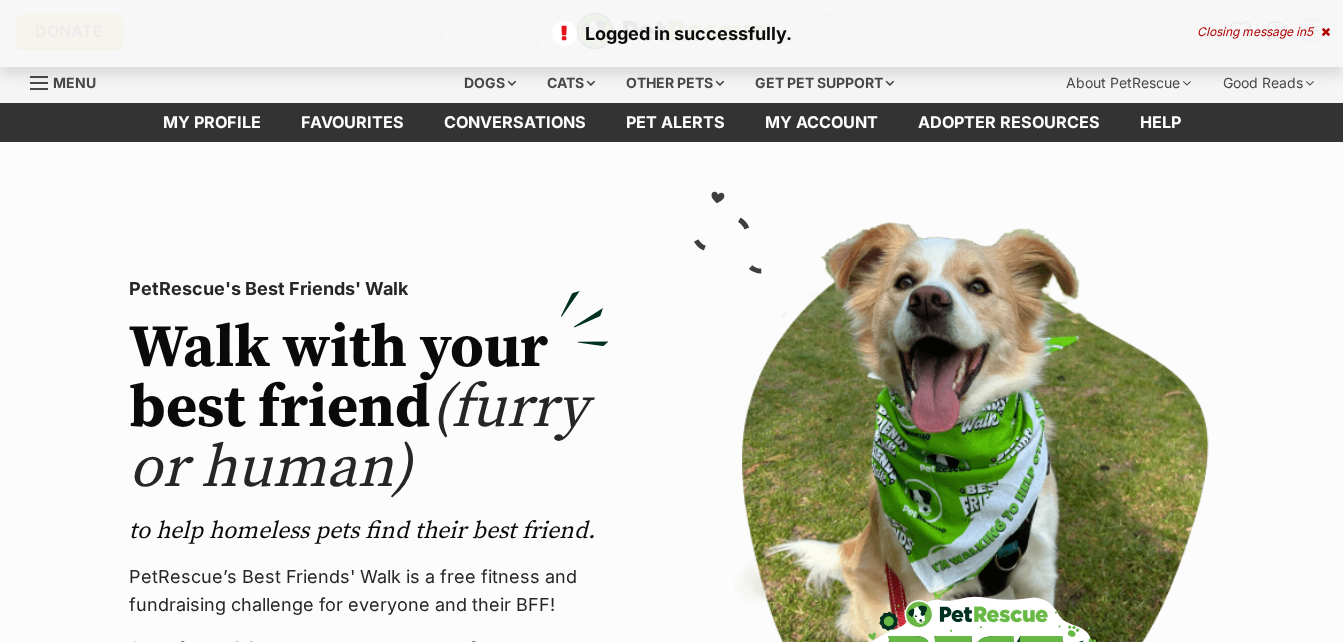 scroll, scrollTop: 0, scrollLeft: 0, axis: both 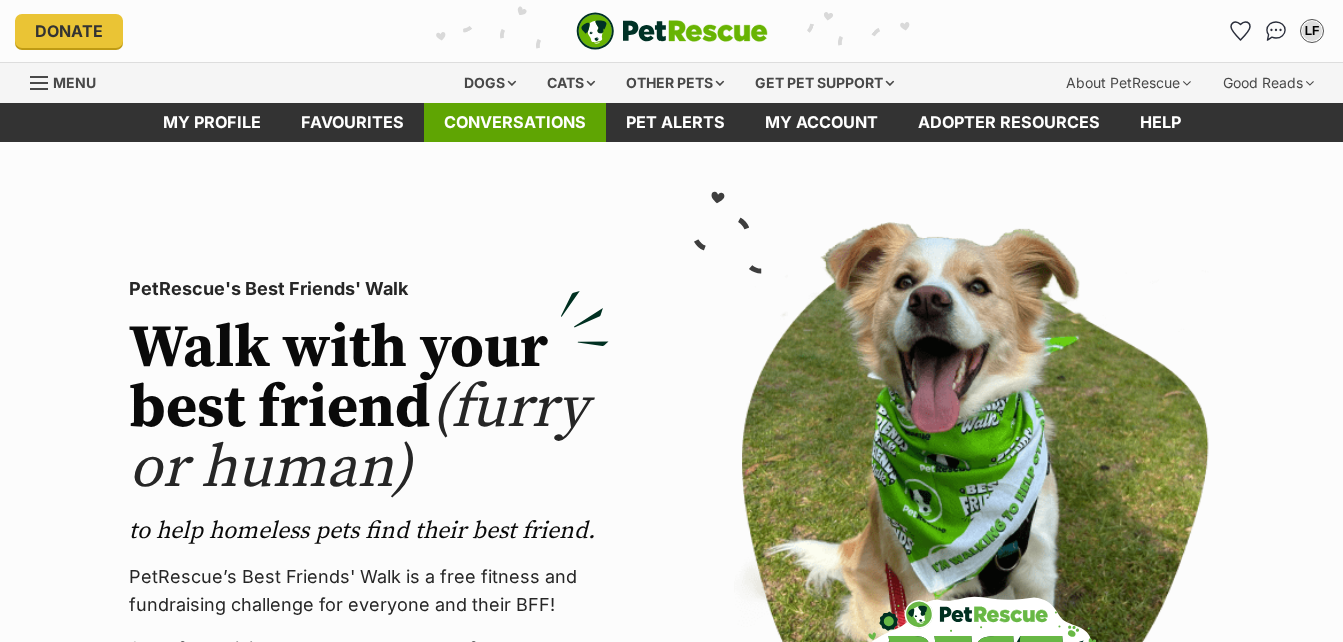 click on "Conversations" at bounding box center [515, 122] 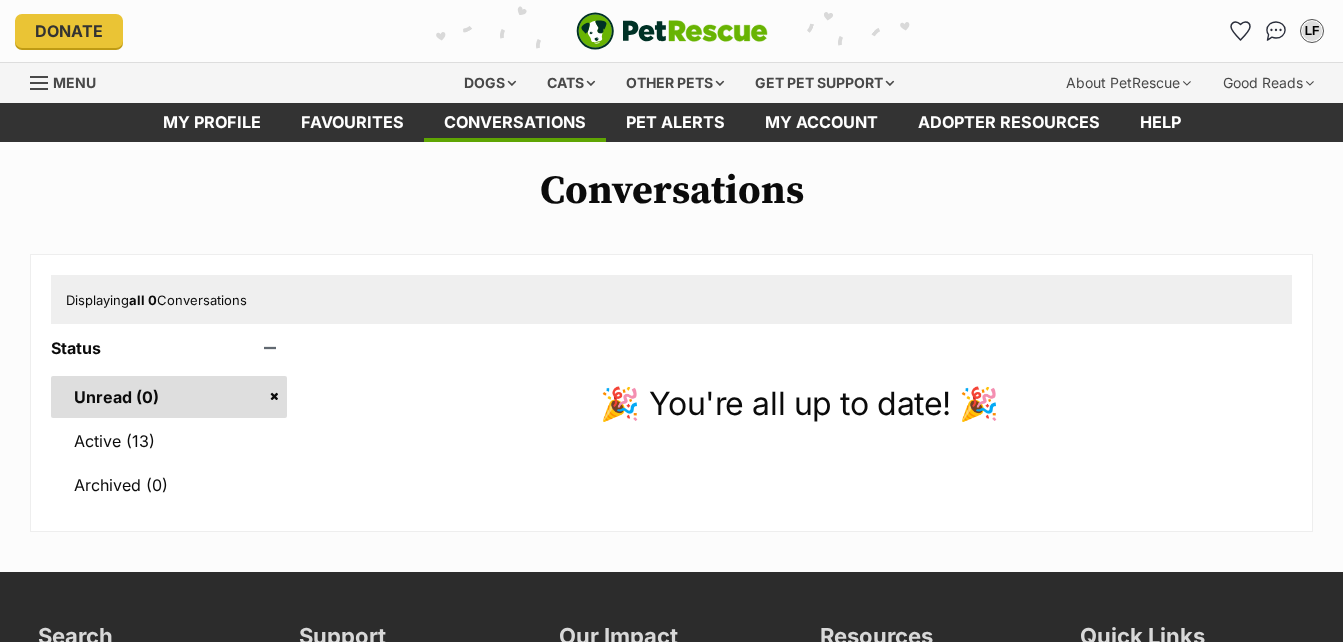 scroll, scrollTop: 0, scrollLeft: 0, axis: both 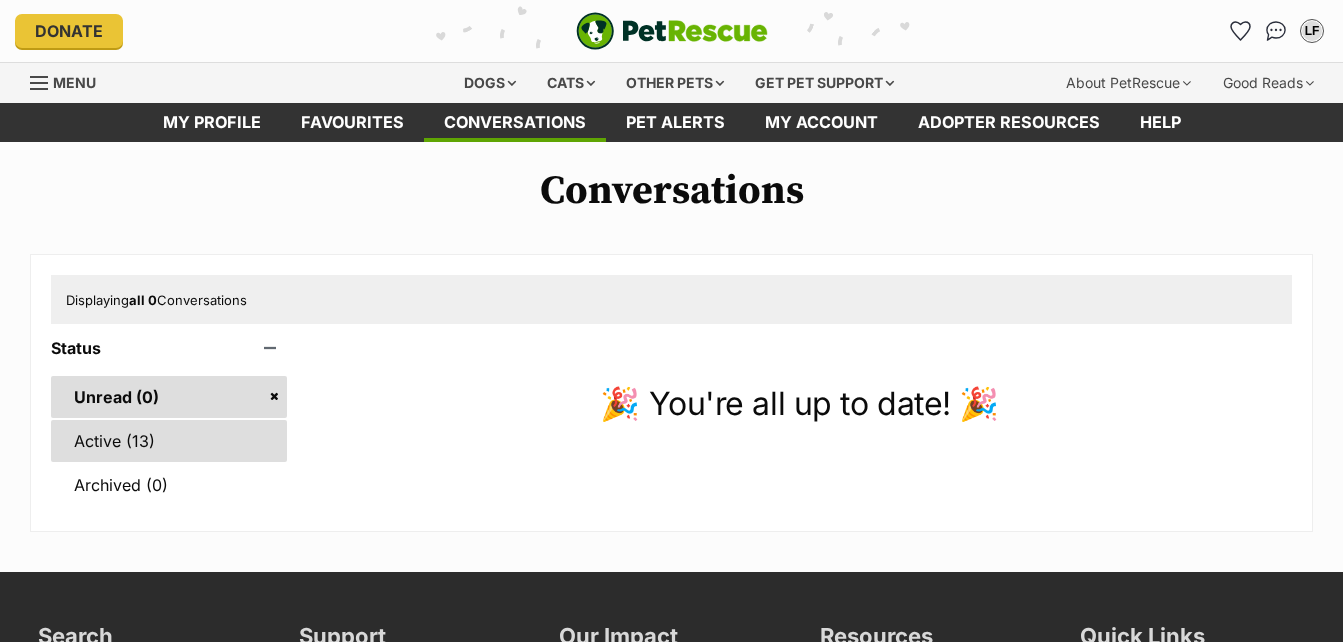 click on "Active (13)" at bounding box center [169, 441] 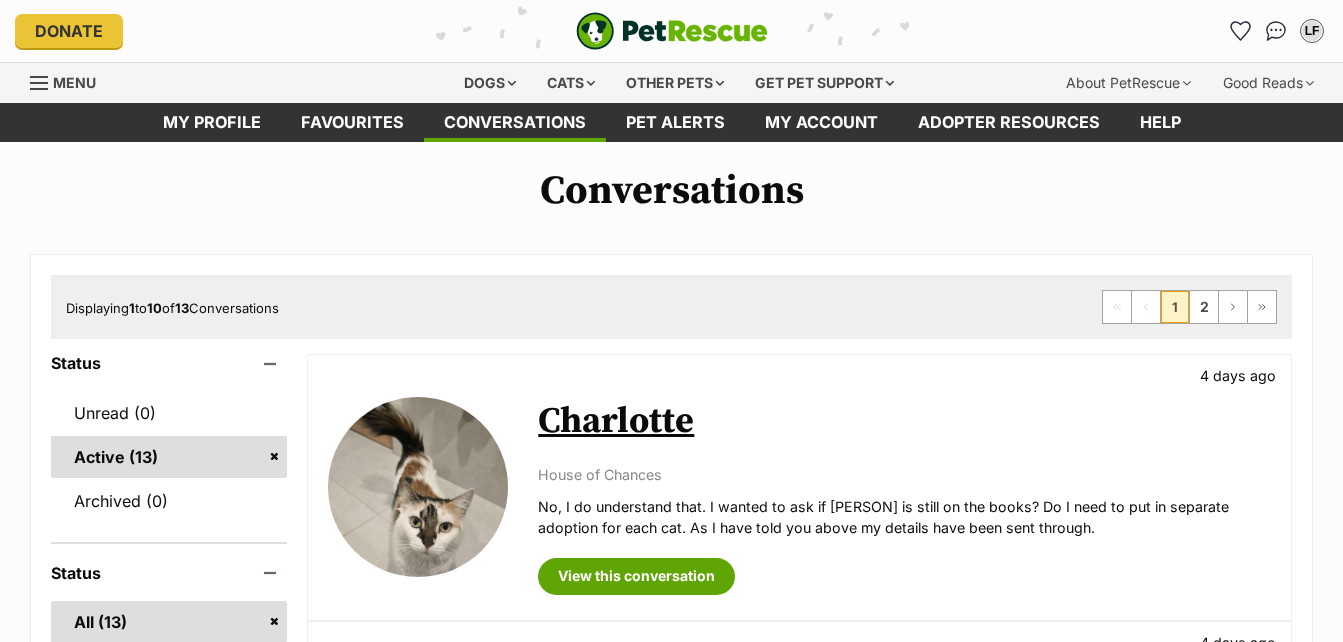 scroll, scrollTop: 0, scrollLeft: 0, axis: both 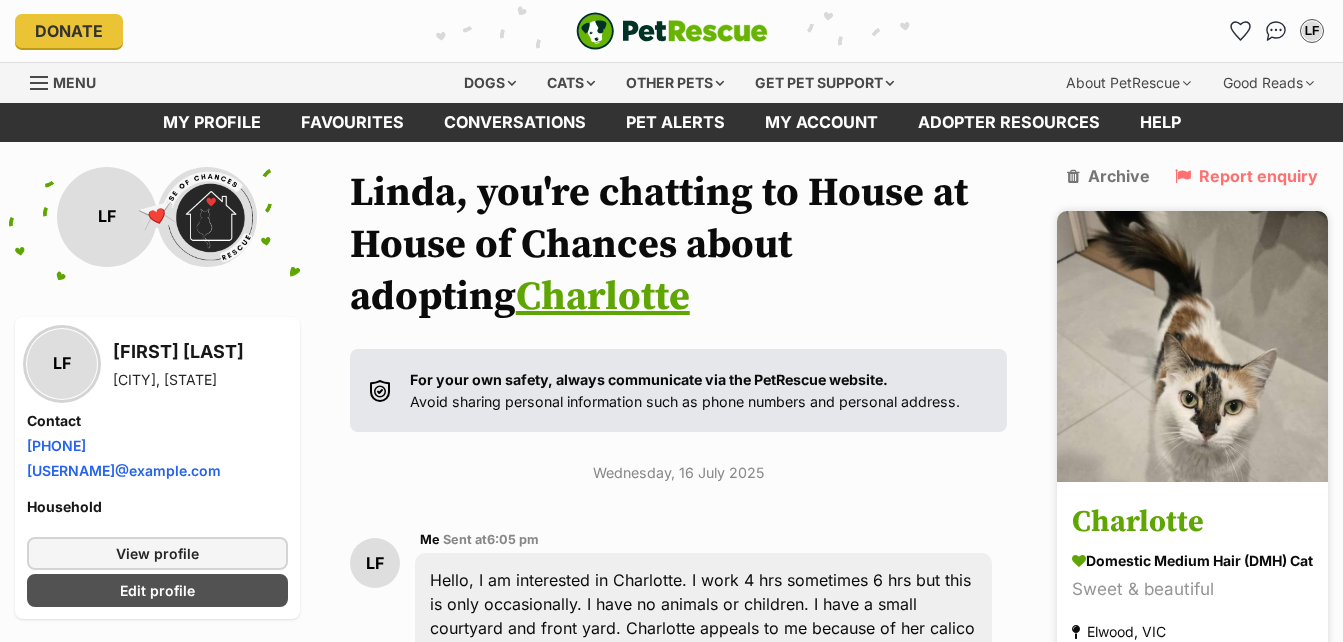 click on "Charlotte" at bounding box center (1192, 522) 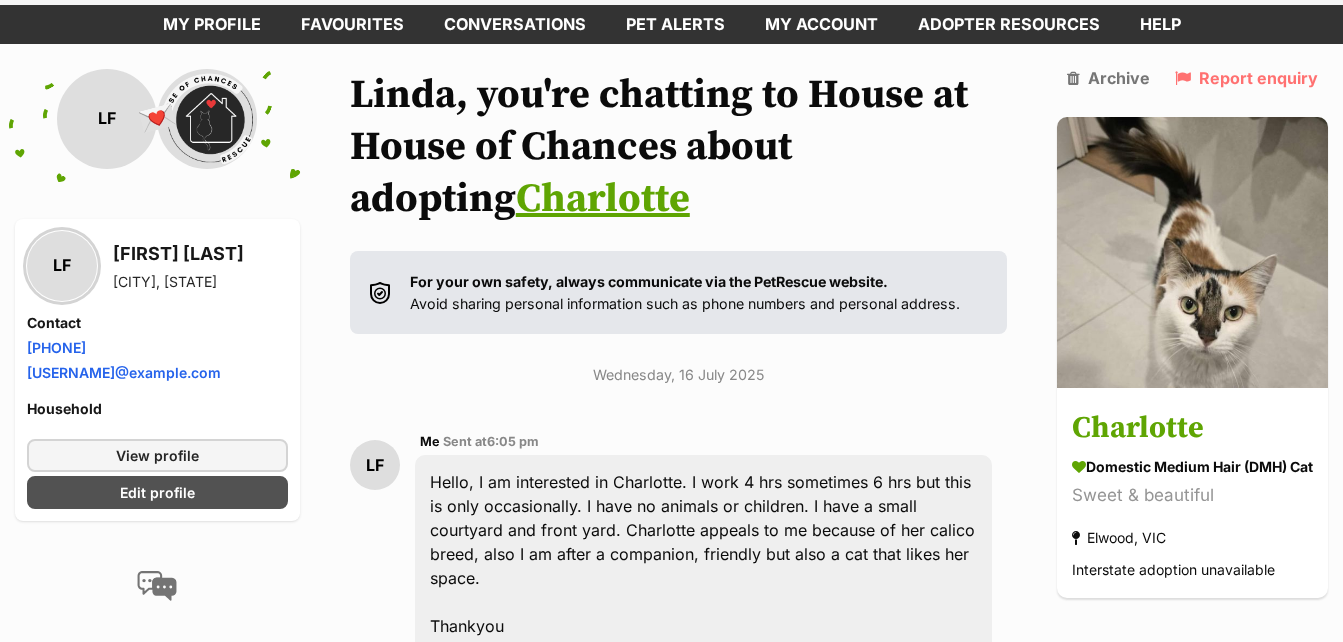 scroll, scrollTop: 0, scrollLeft: 0, axis: both 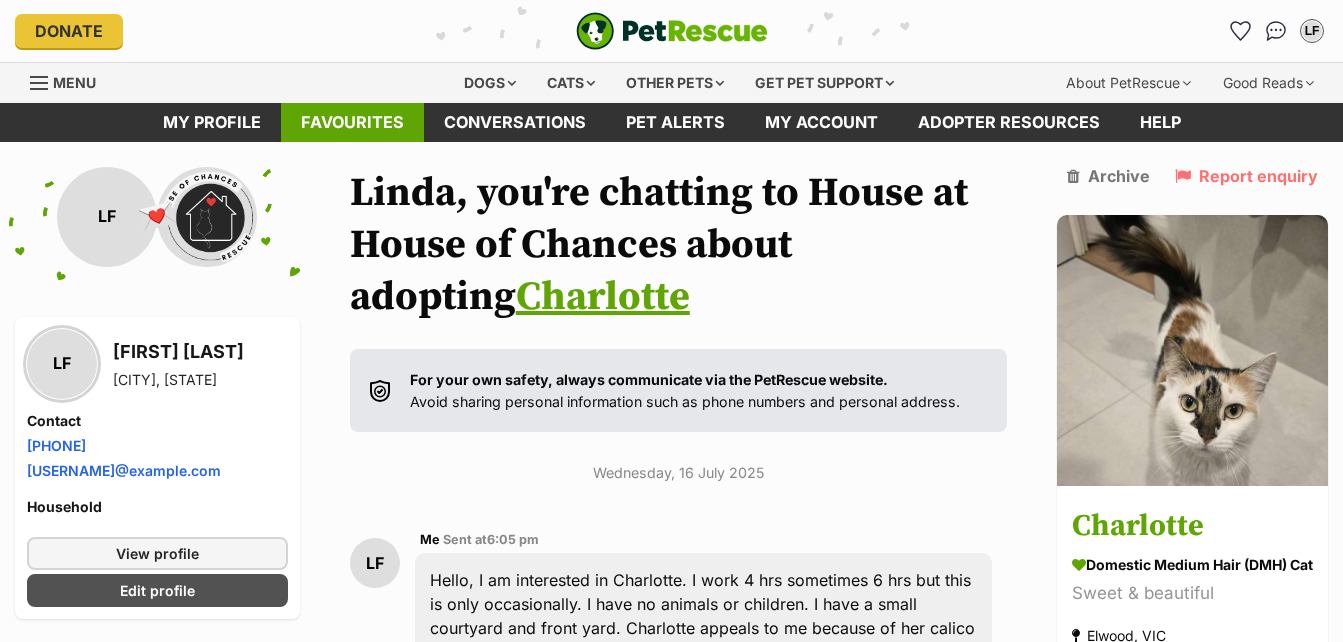 click on "Favourites" at bounding box center (352, 122) 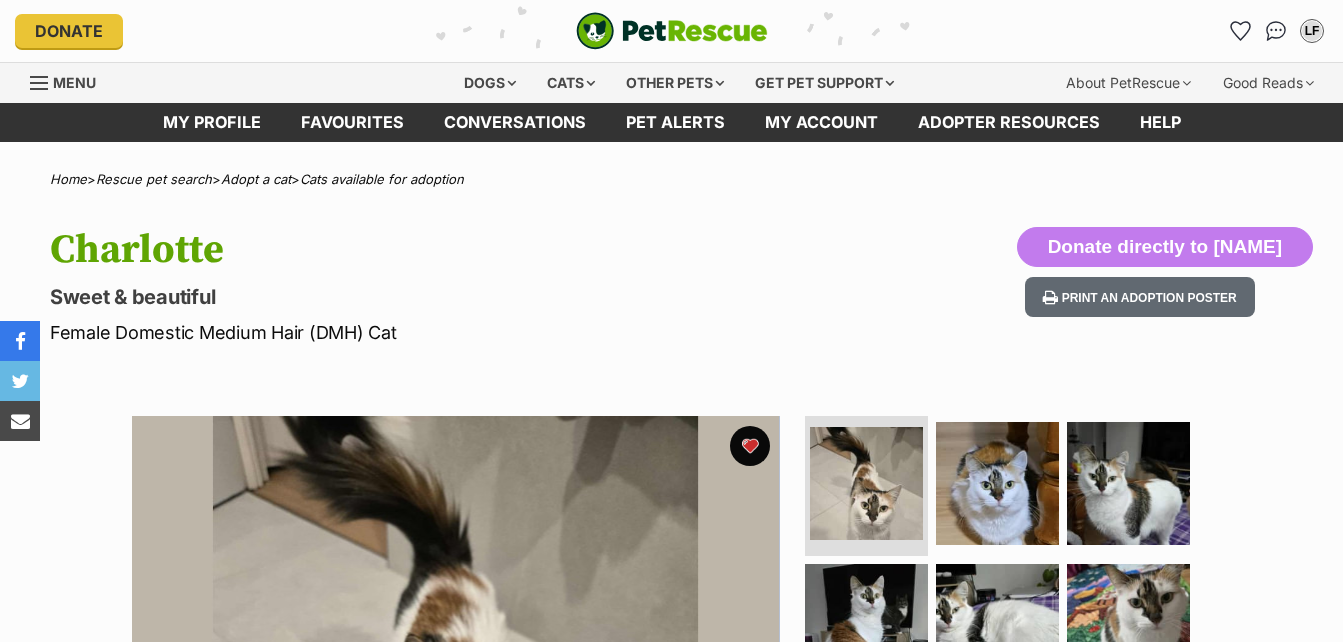 scroll, scrollTop: 0, scrollLeft: 0, axis: both 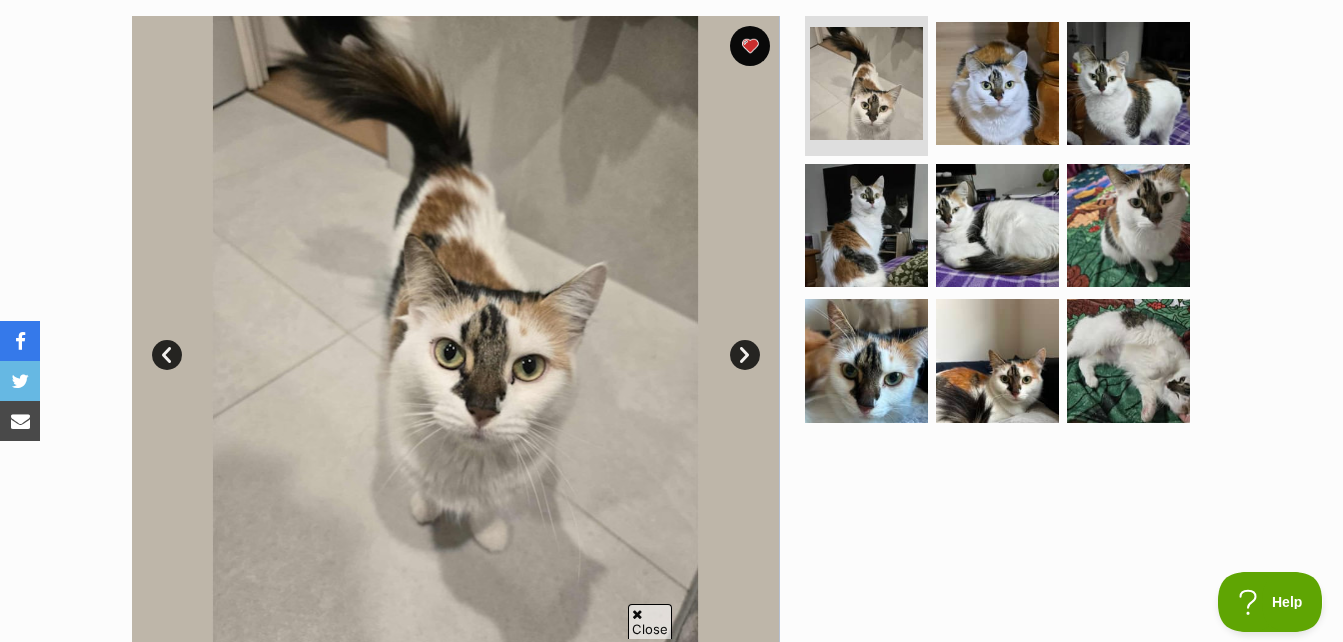 click on "Next" at bounding box center [745, 355] 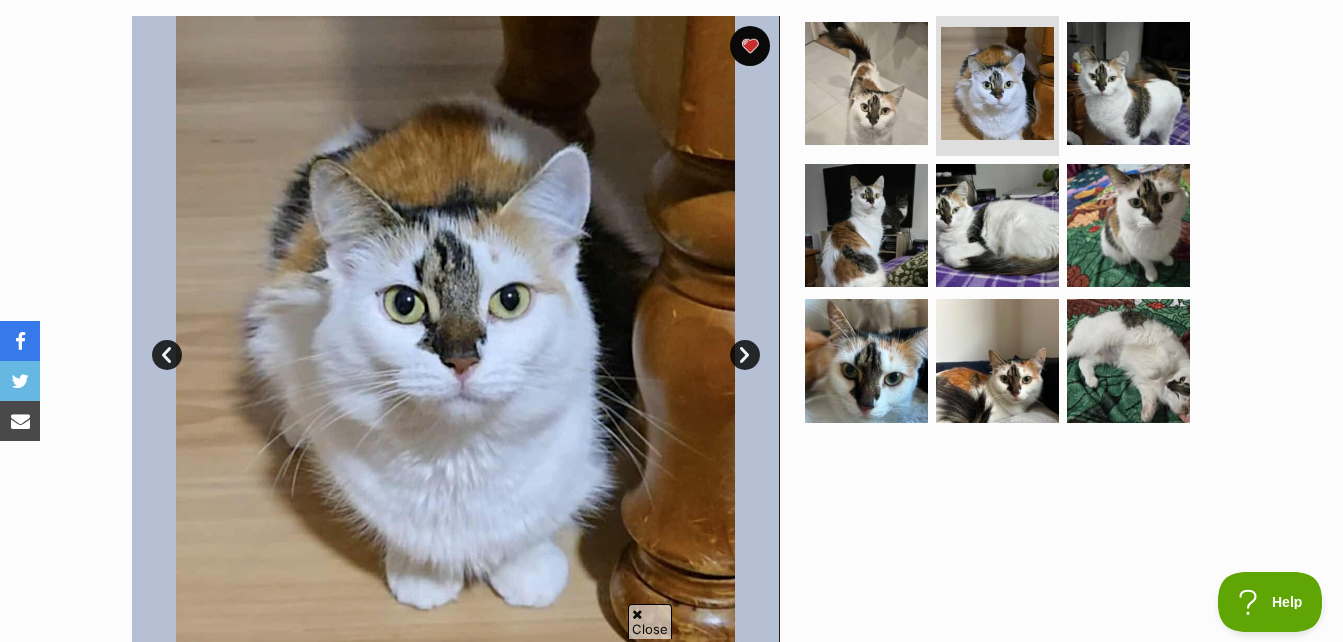 click on "Next" at bounding box center [745, 355] 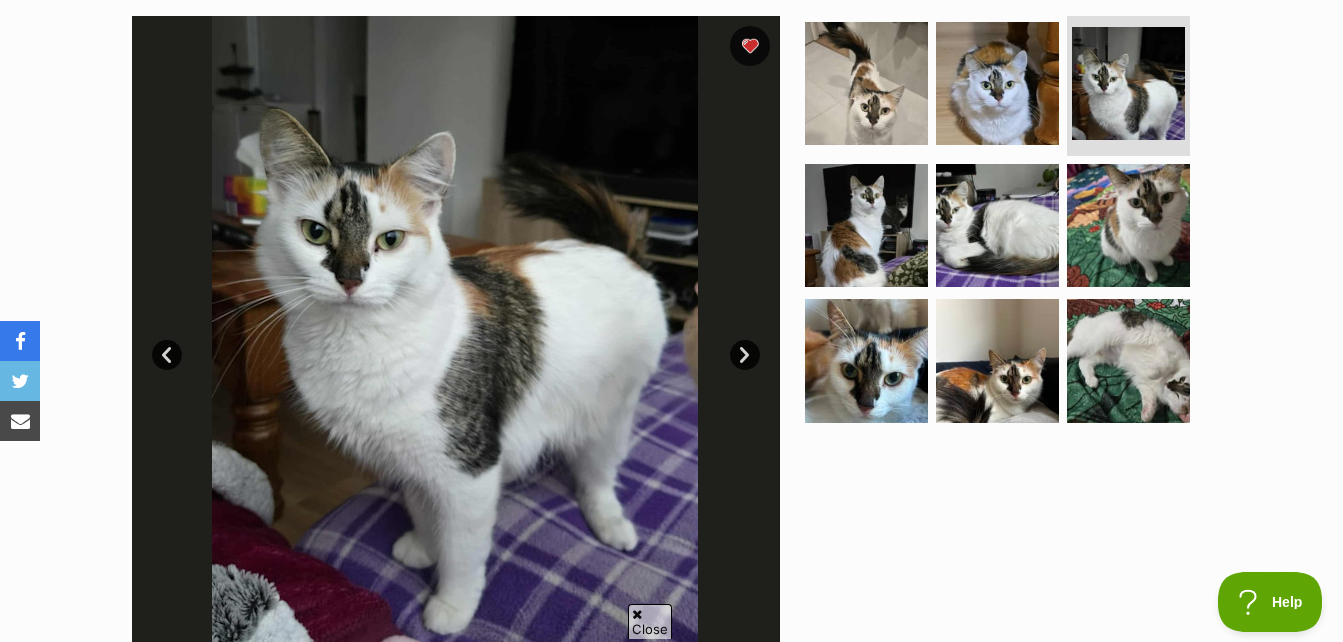 click on "Next" at bounding box center (745, 355) 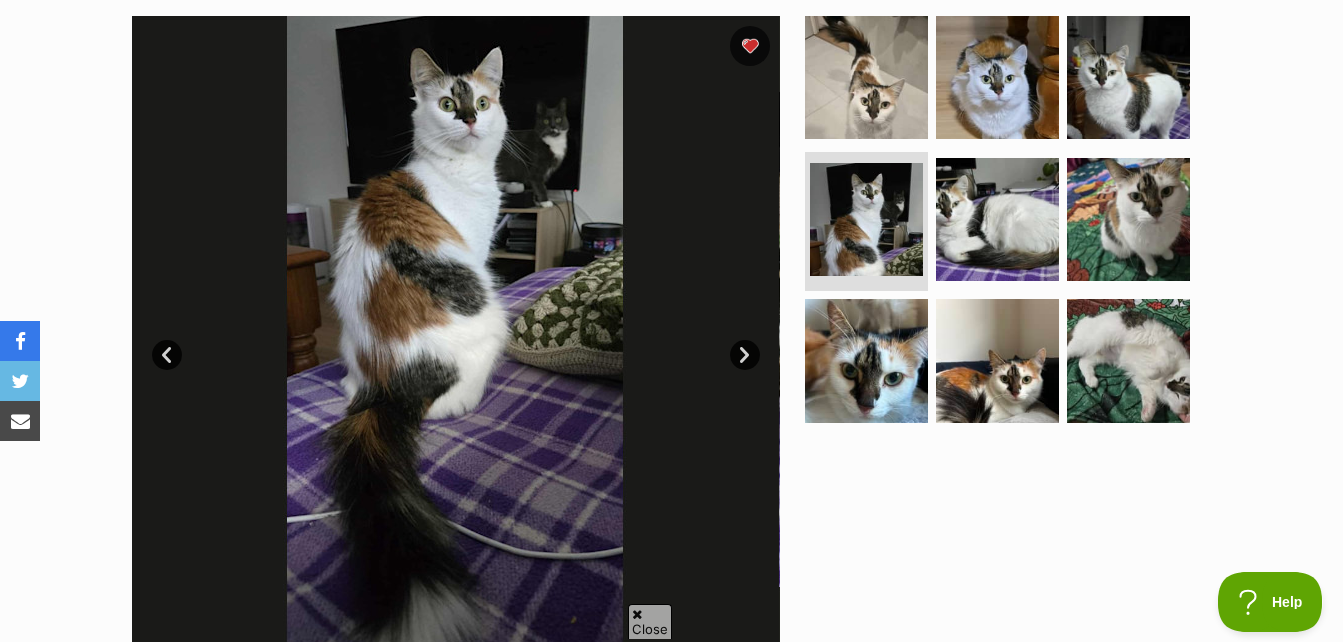 click on "Next" at bounding box center [745, 355] 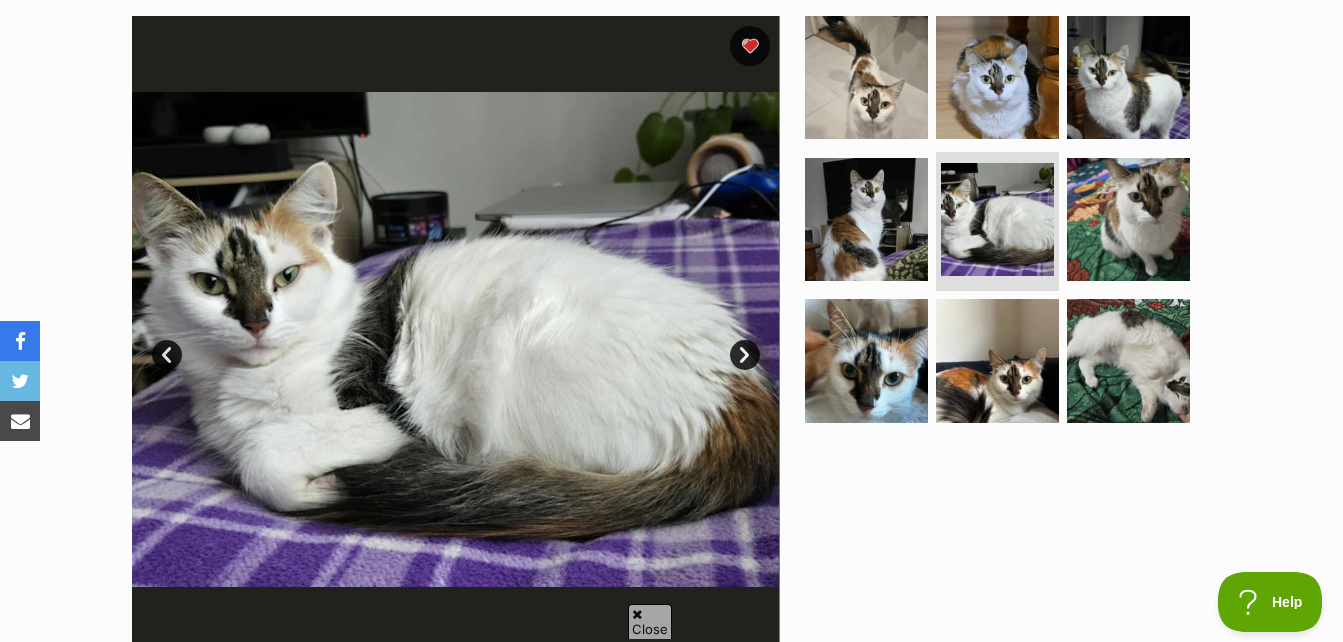 click on "Next" at bounding box center [745, 355] 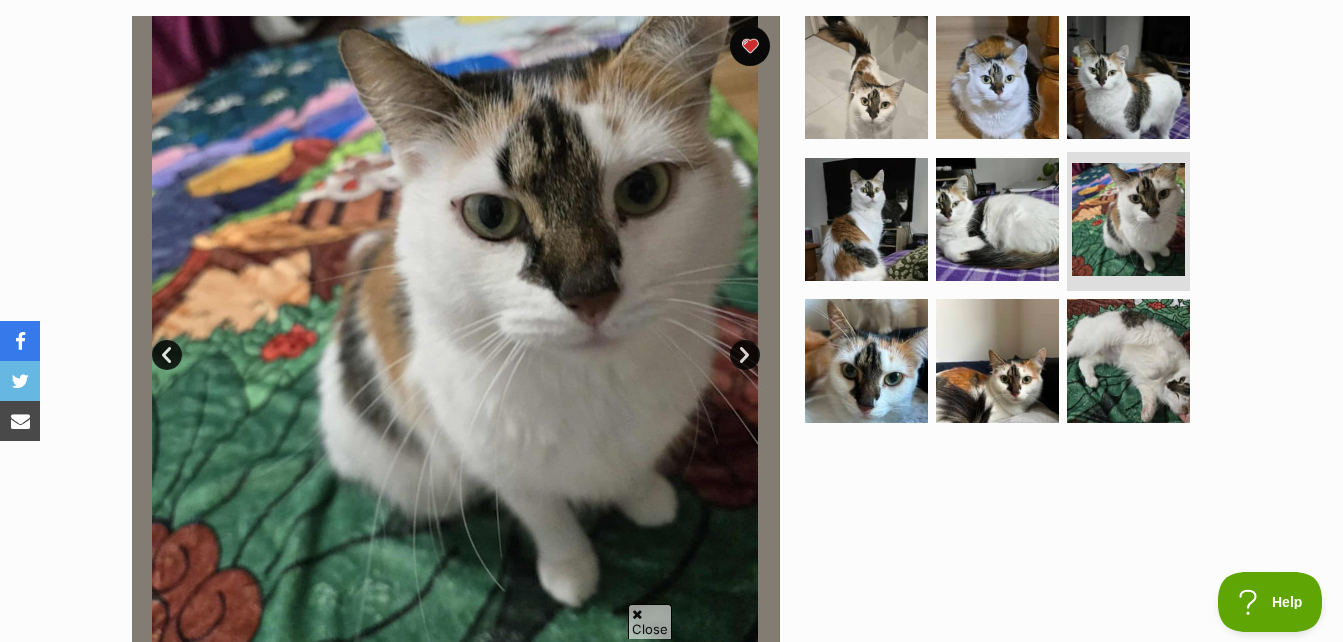 click on "Next" at bounding box center [745, 355] 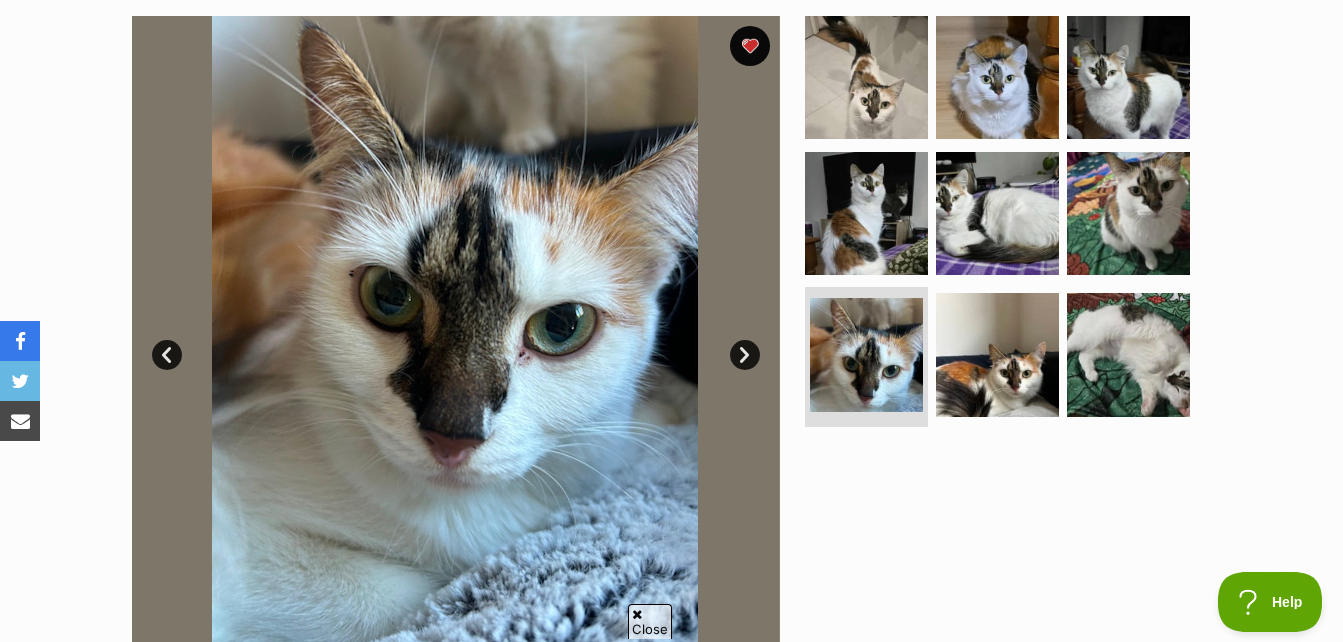 click on "Next" at bounding box center [745, 355] 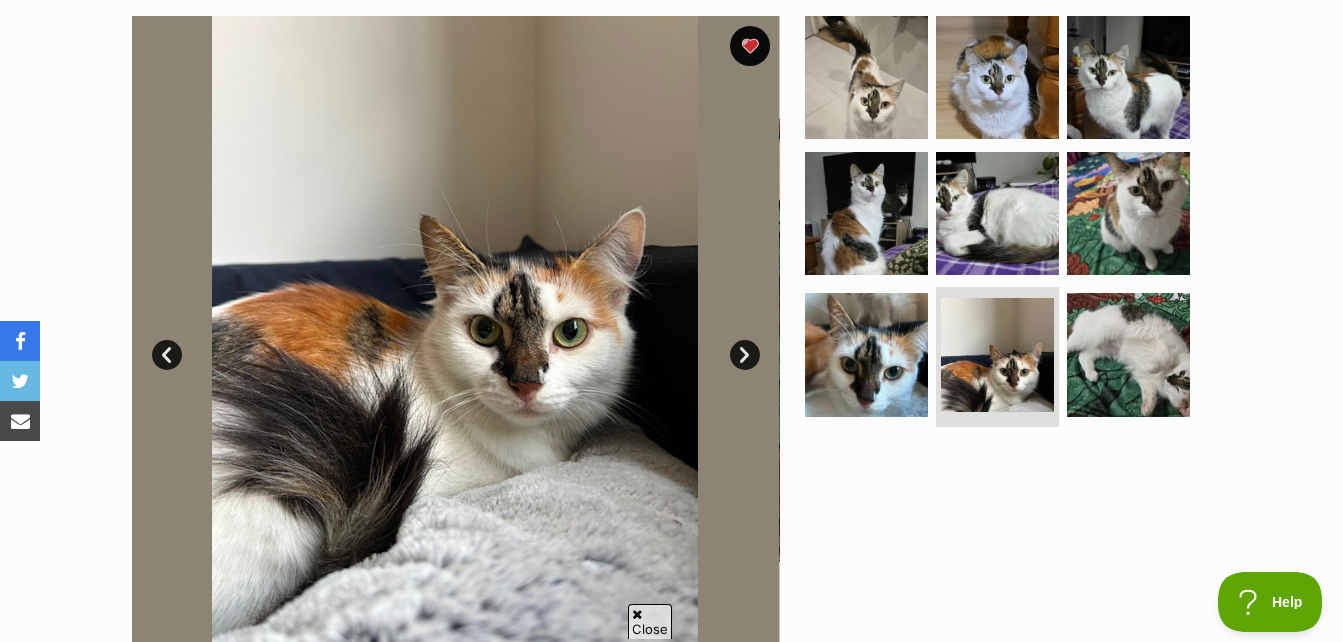 click on "Next" at bounding box center [745, 355] 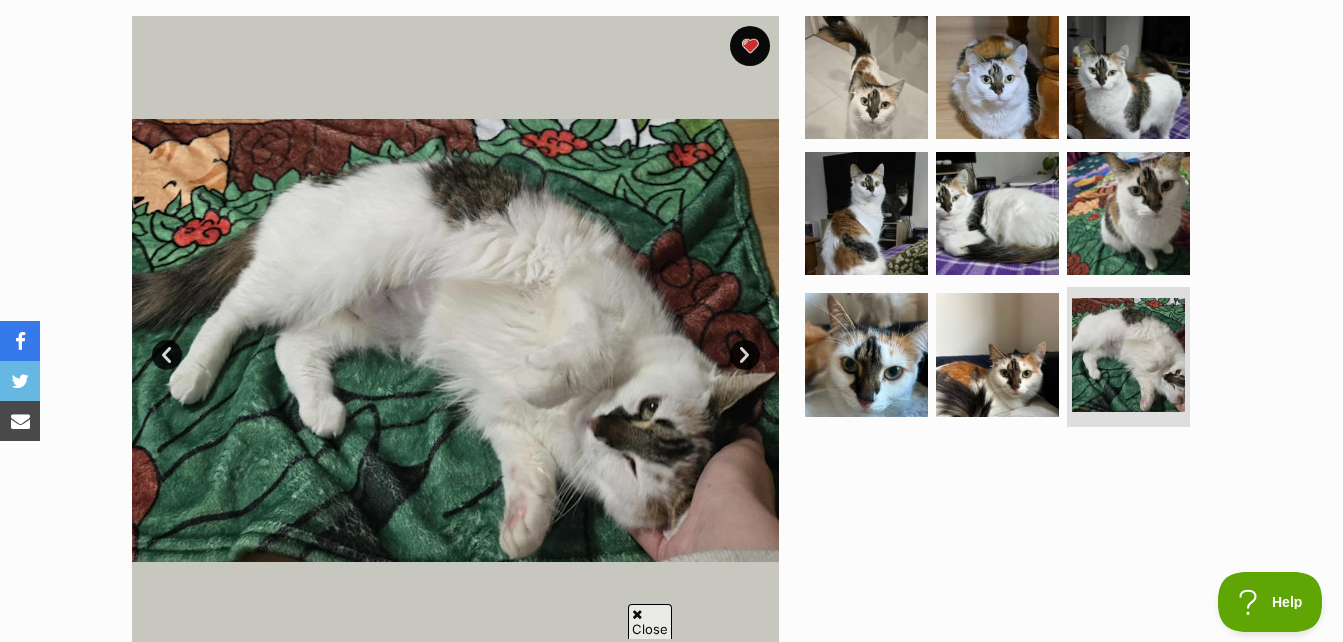 click on "Next" at bounding box center (745, 355) 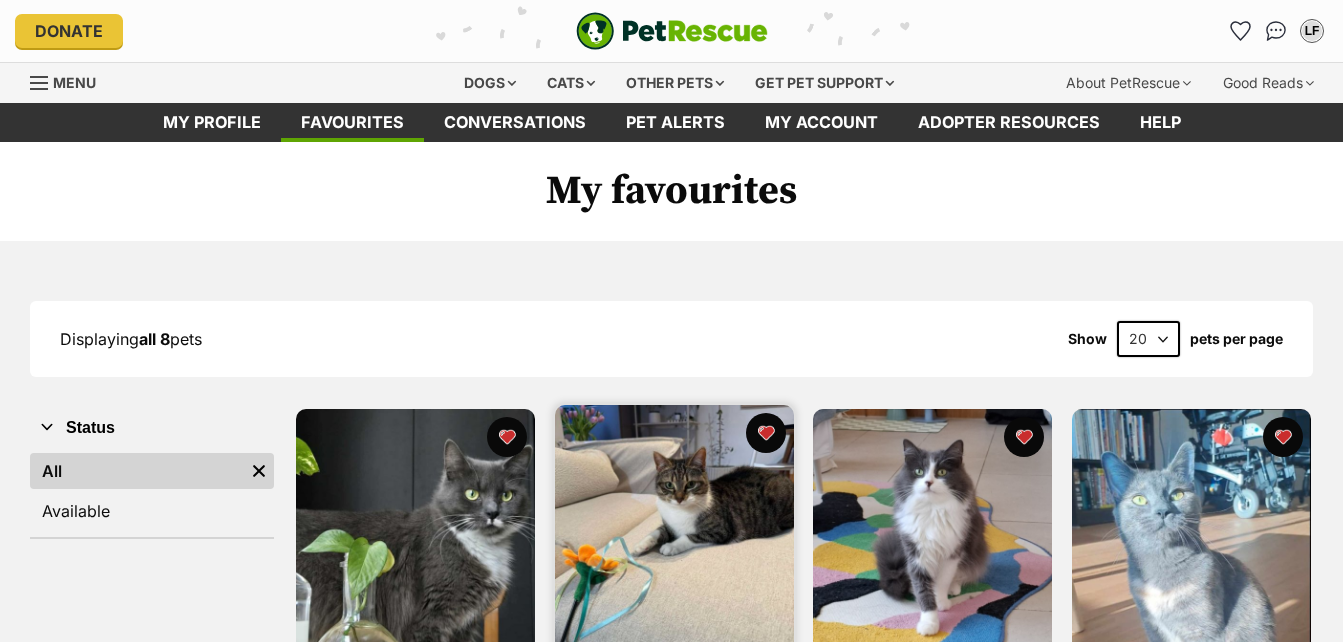 scroll, scrollTop: 0, scrollLeft: 0, axis: both 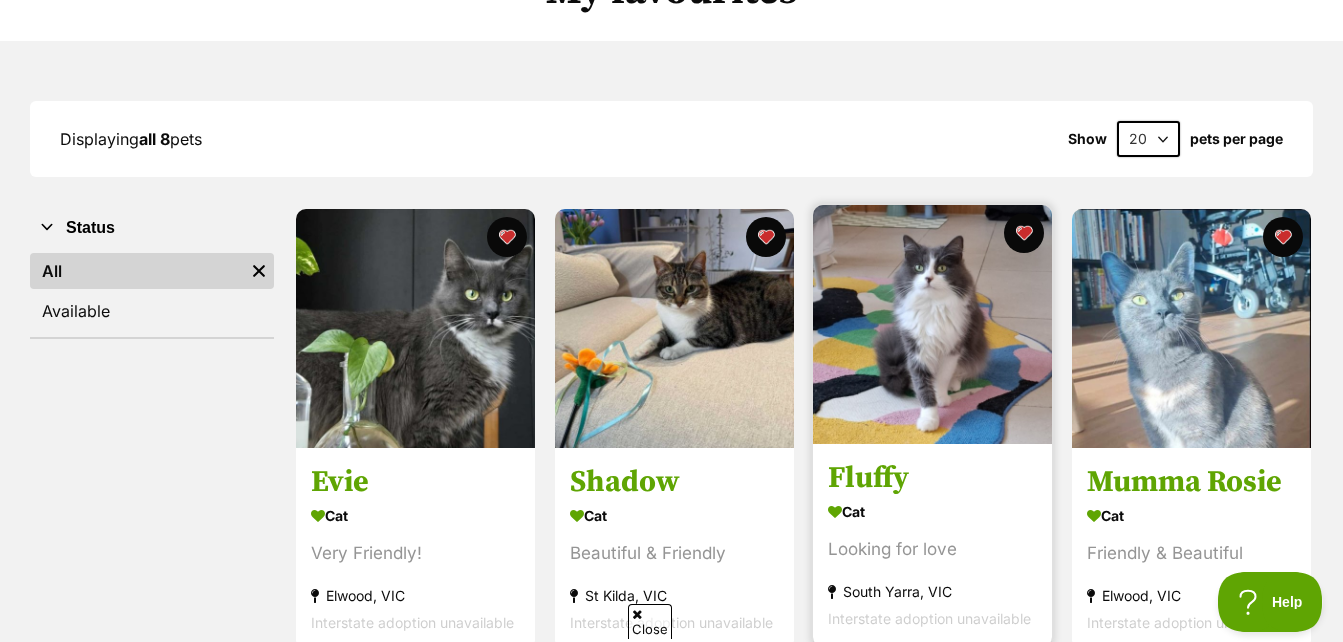 click at bounding box center [932, 324] 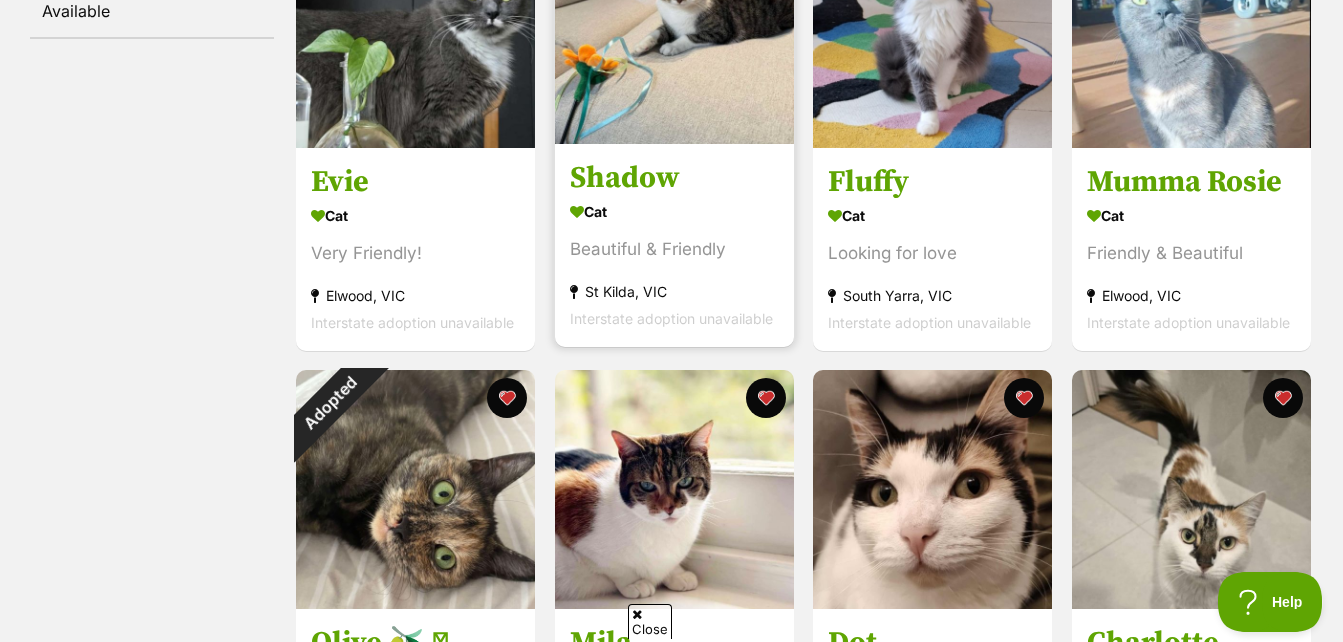 scroll, scrollTop: 800, scrollLeft: 0, axis: vertical 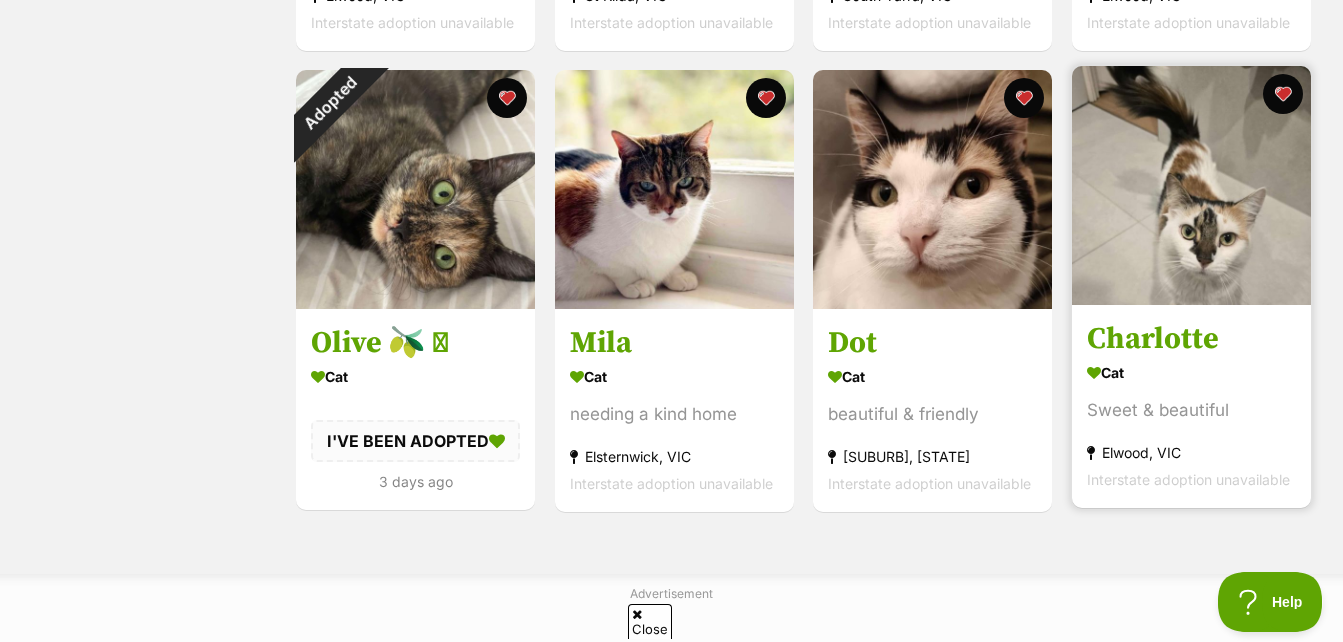 click on "Charlotte
Cat
Sweet & beautiful
Elwood, VIC
Interstate adoption unavailable" at bounding box center (1191, 406) 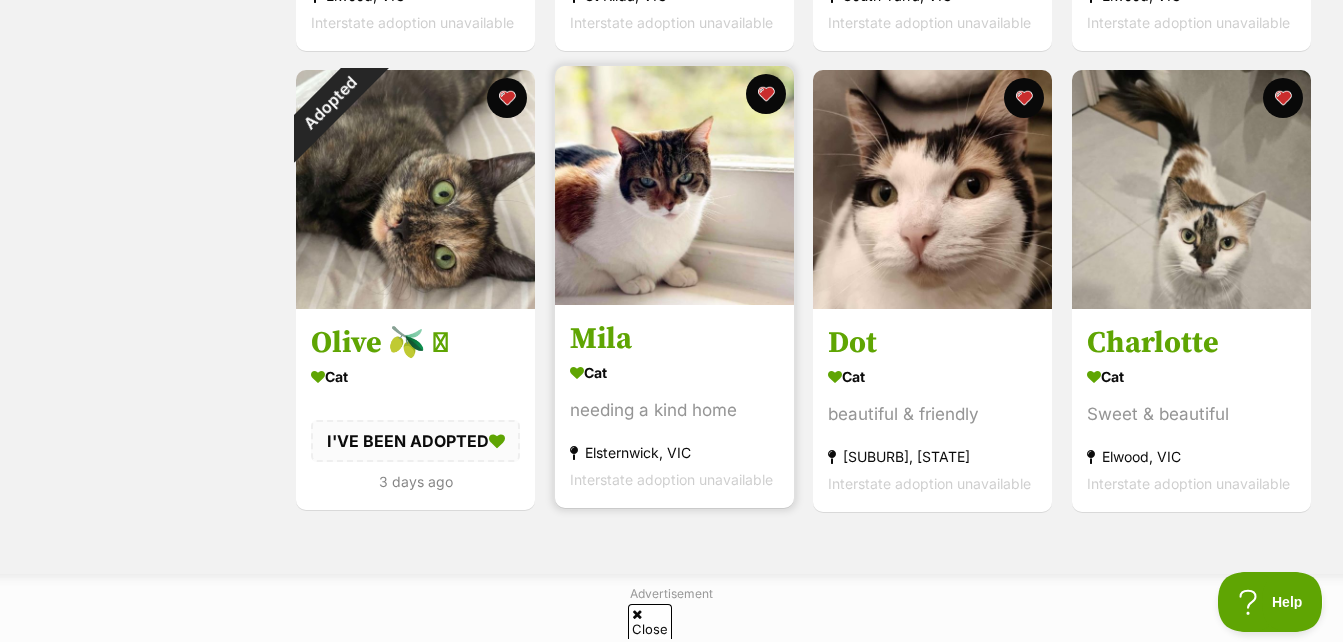 click on "Mila" at bounding box center (674, 339) 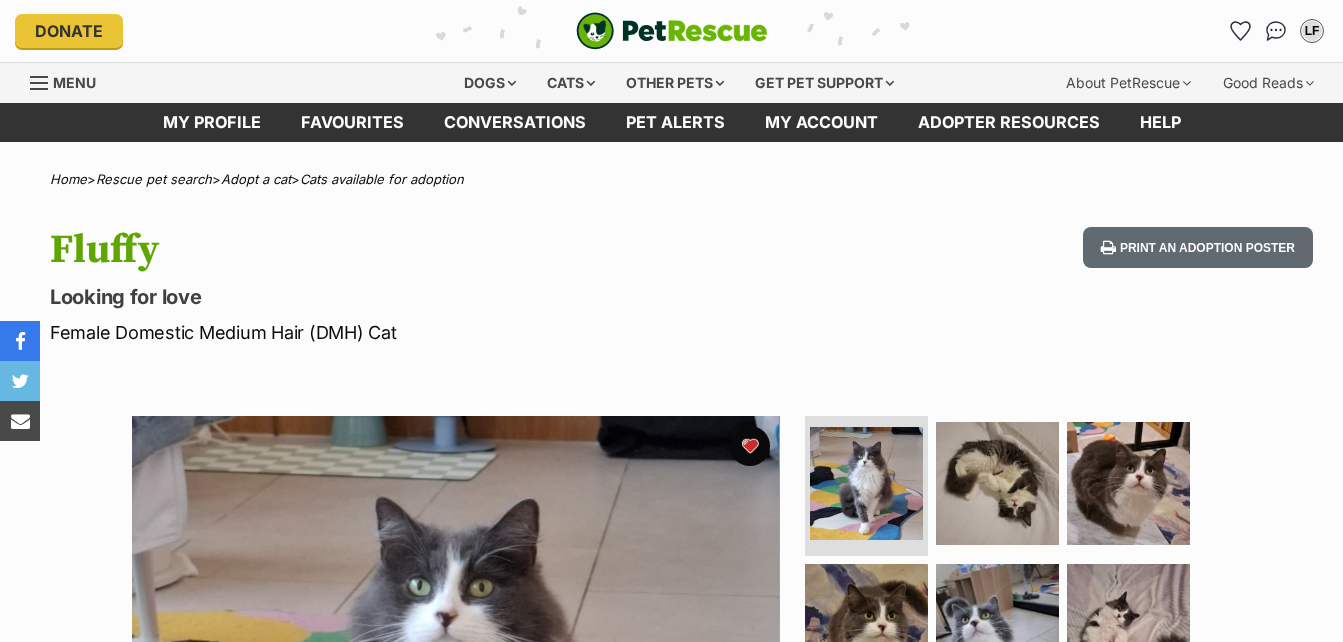 scroll, scrollTop: 0, scrollLeft: 0, axis: both 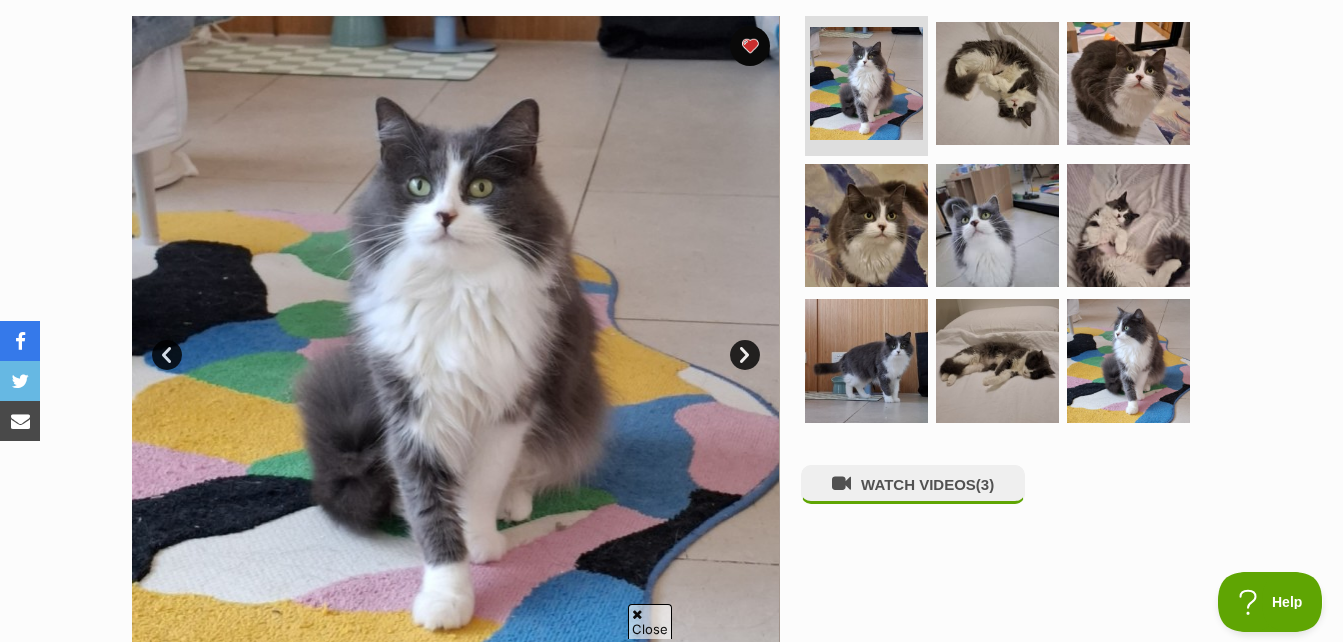 click on "Next" at bounding box center (745, 355) 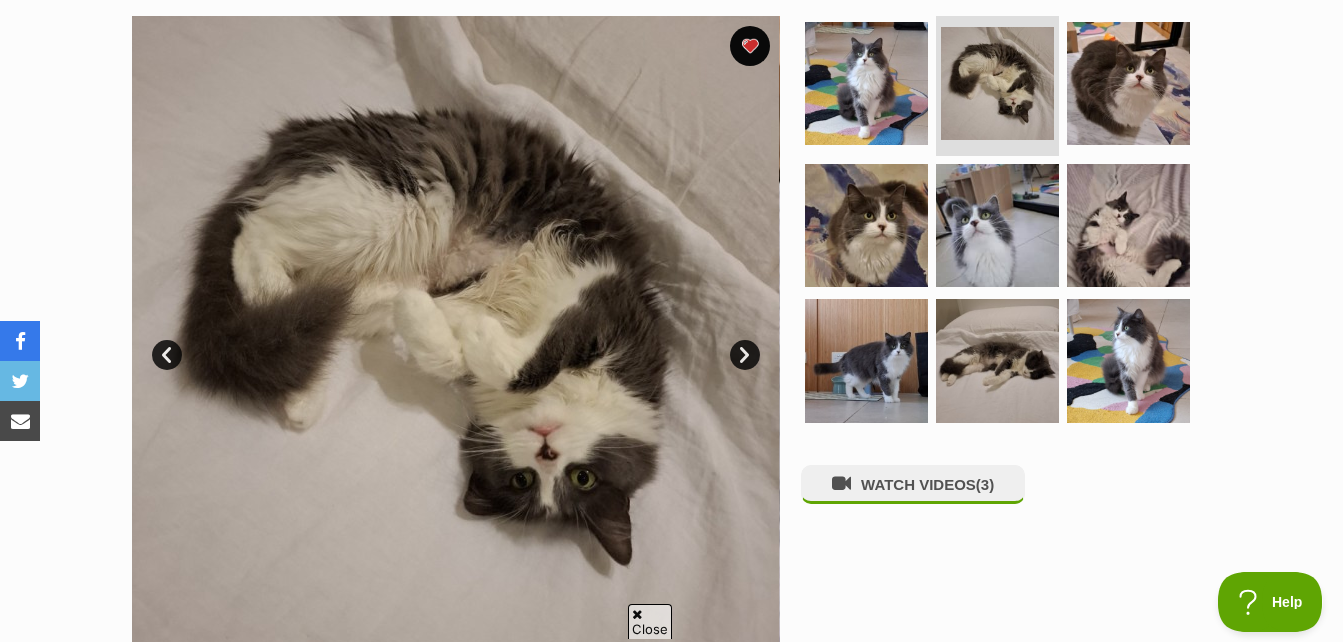 click on "Next" at bounding box center [745, 355] 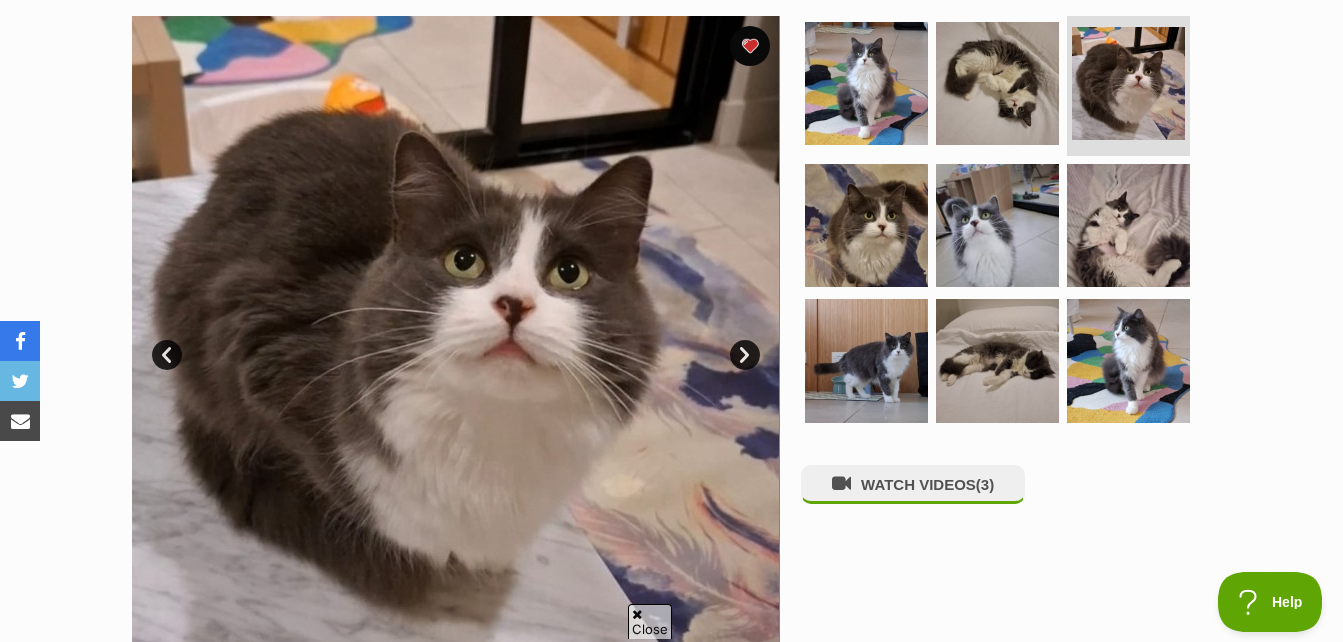 click on "Next" at bounding box center [745, 355] 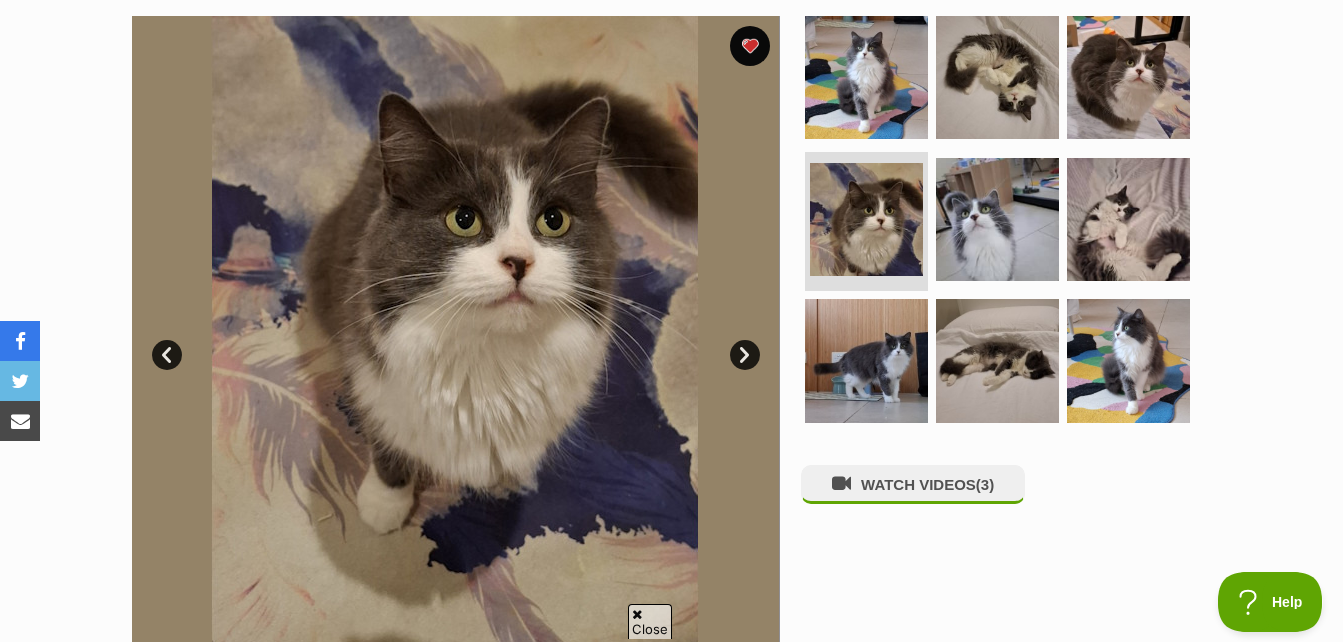 click on "Next" at bounding box center [745, 355] 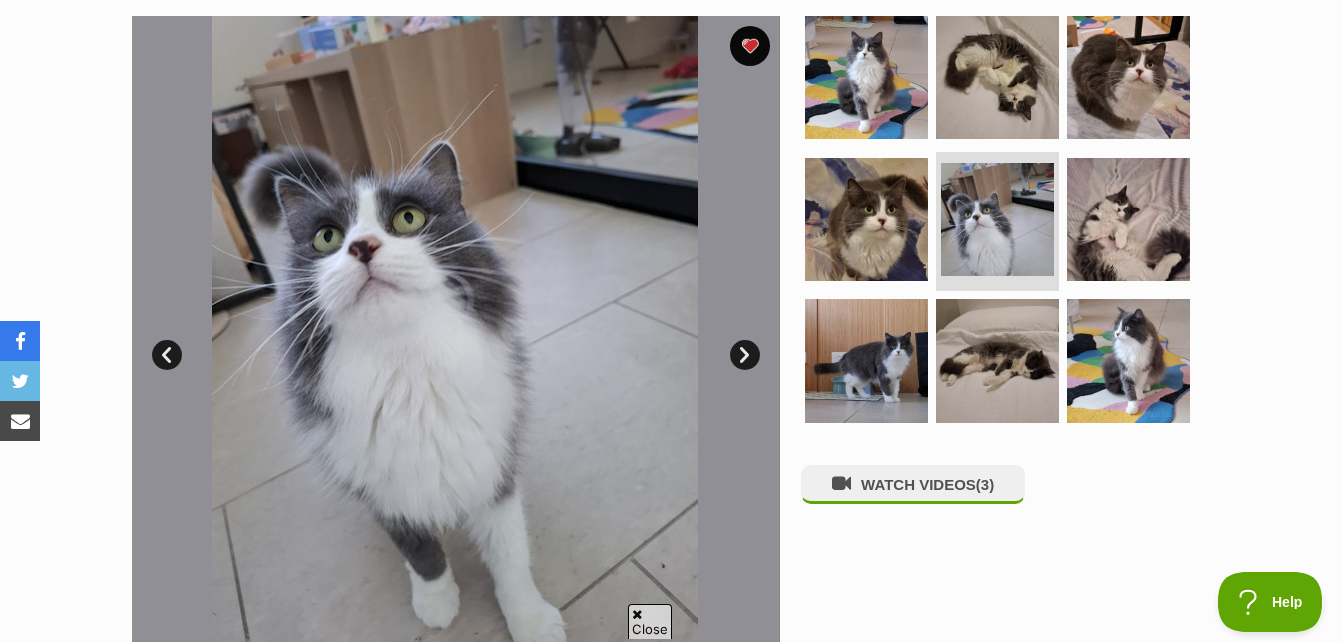 click on "Next" at bounding box center (745, 355) 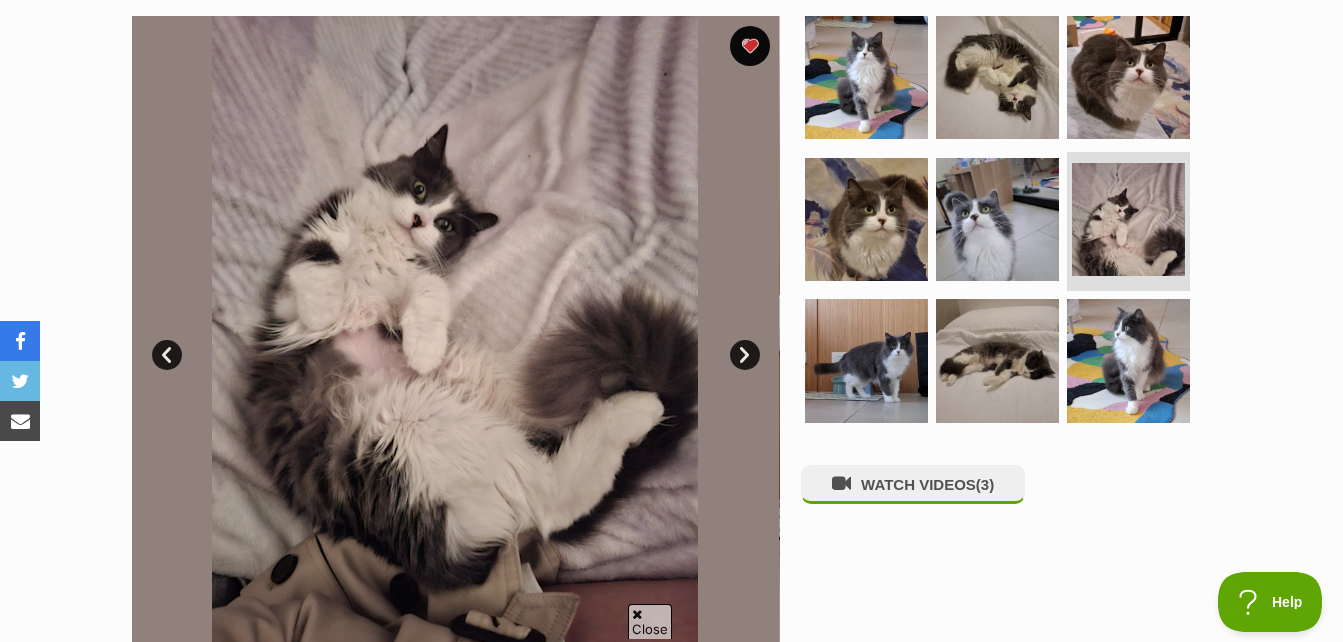 click on "Next" at bounding box center (745, 355) 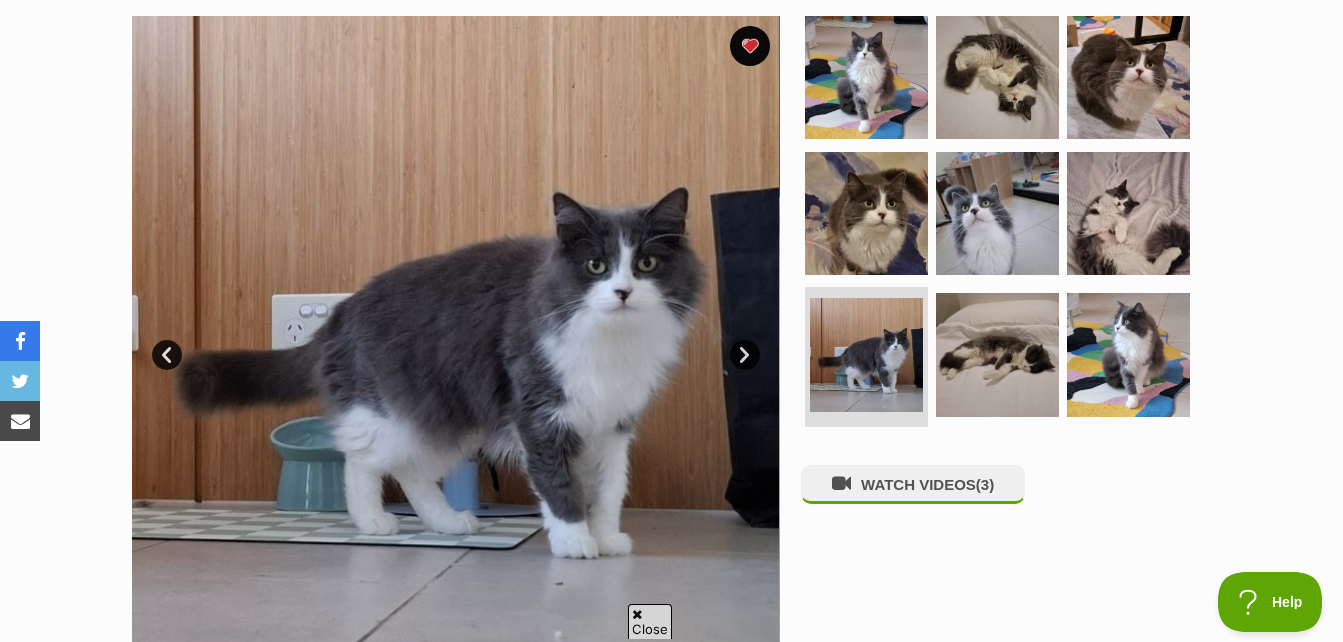 click on "Next" at bounding box center [745, 355] 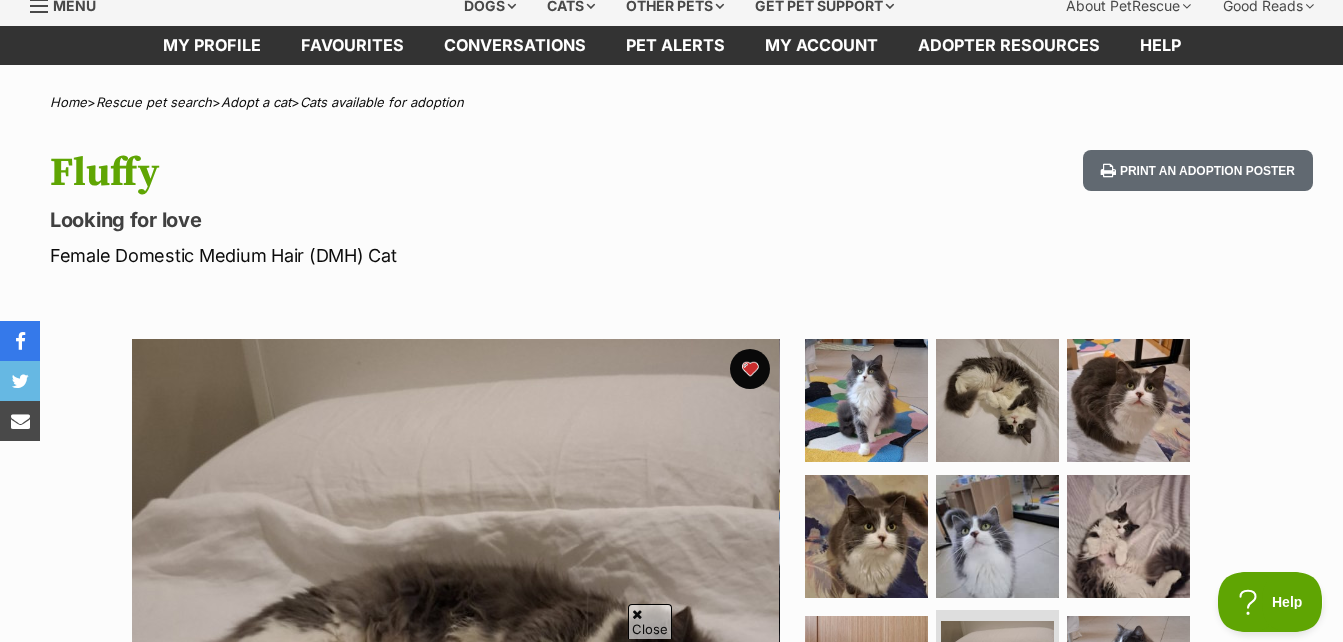 scroll, scrollTop: 0, scrollLeft: 0, axis: both 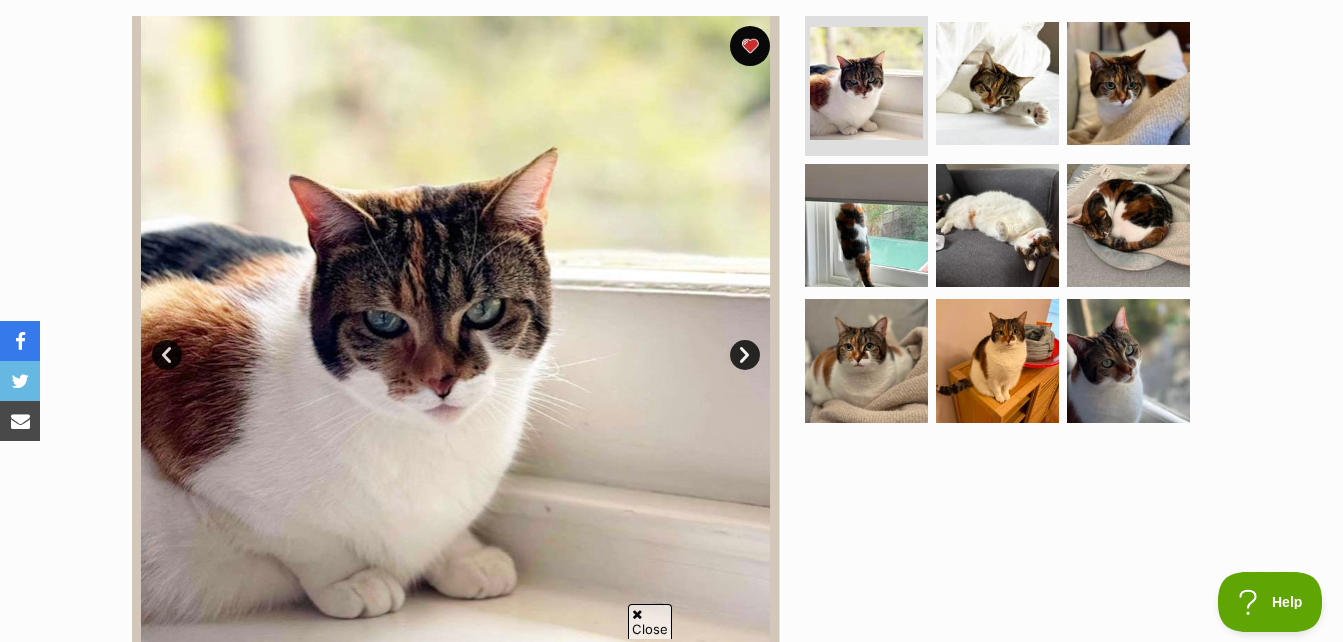 click on "Next" at bounding box center (745, 355) 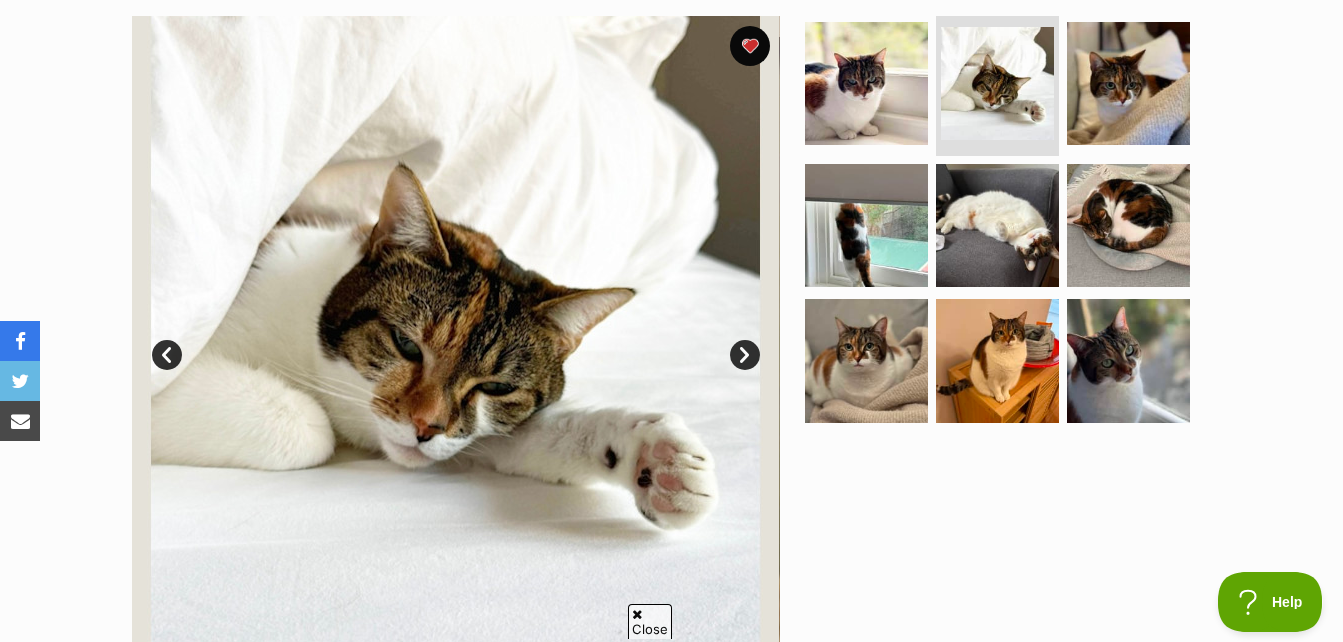 click on "Next" at bounding box center (745, 355) 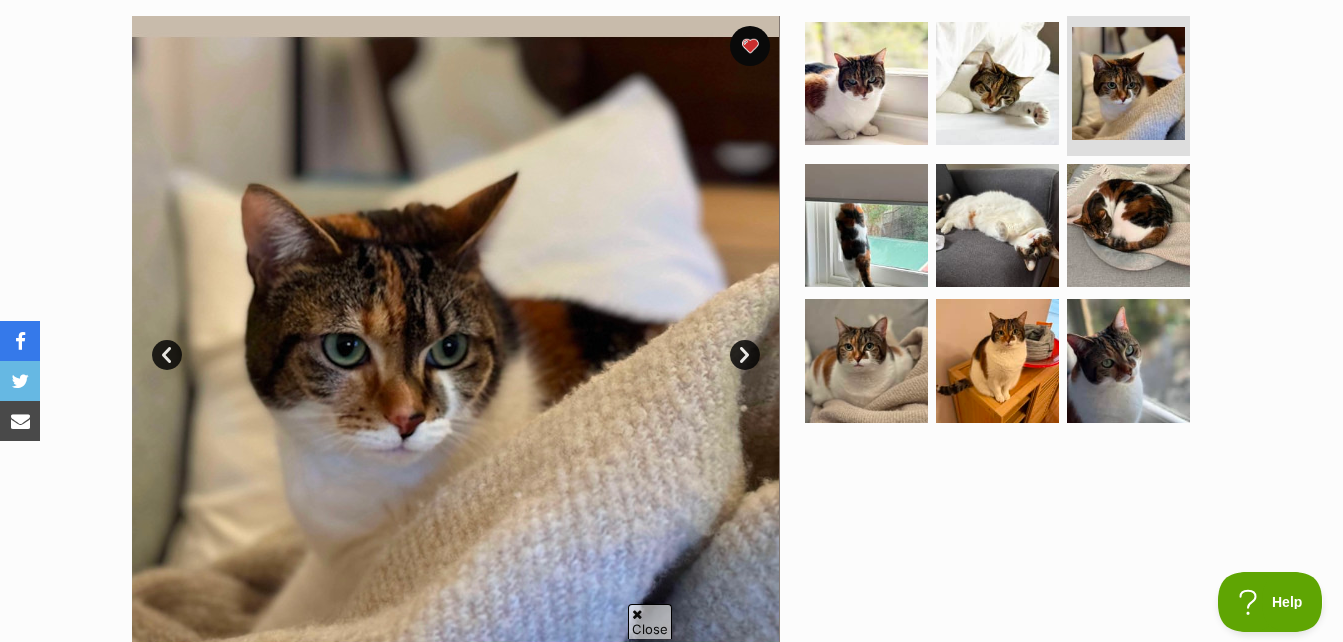 click on "Next" at bounding box center [745, 355] 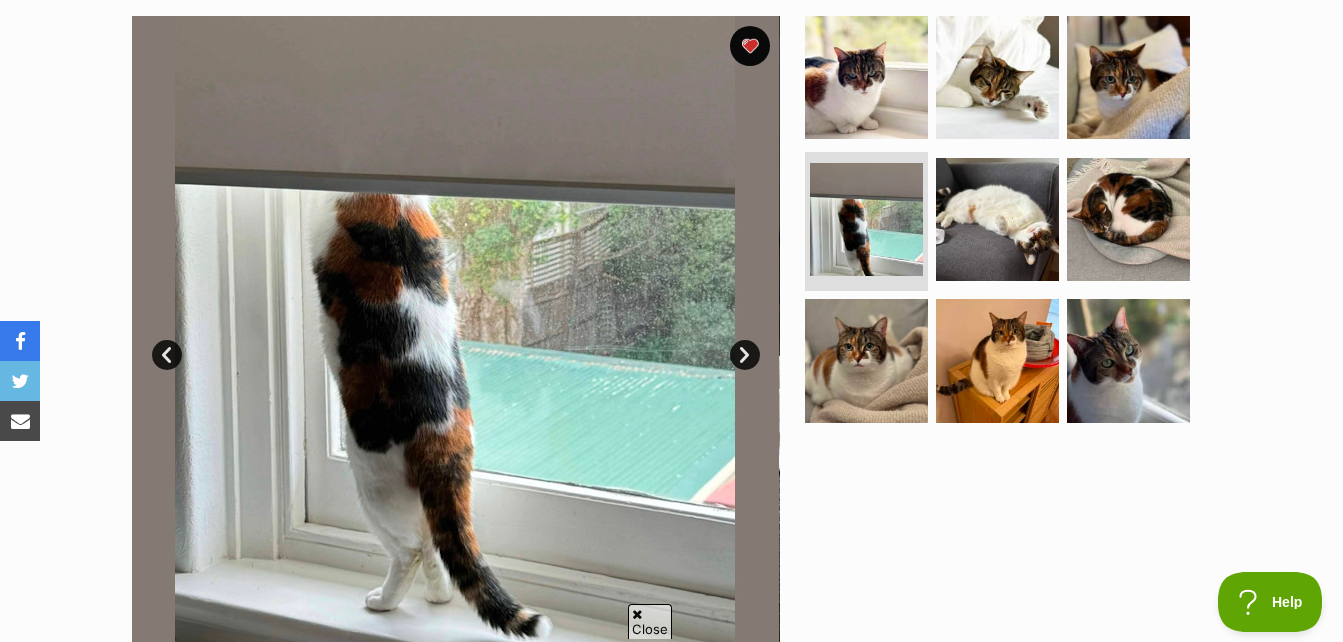click on "Next" at bounding box center [745, 355] 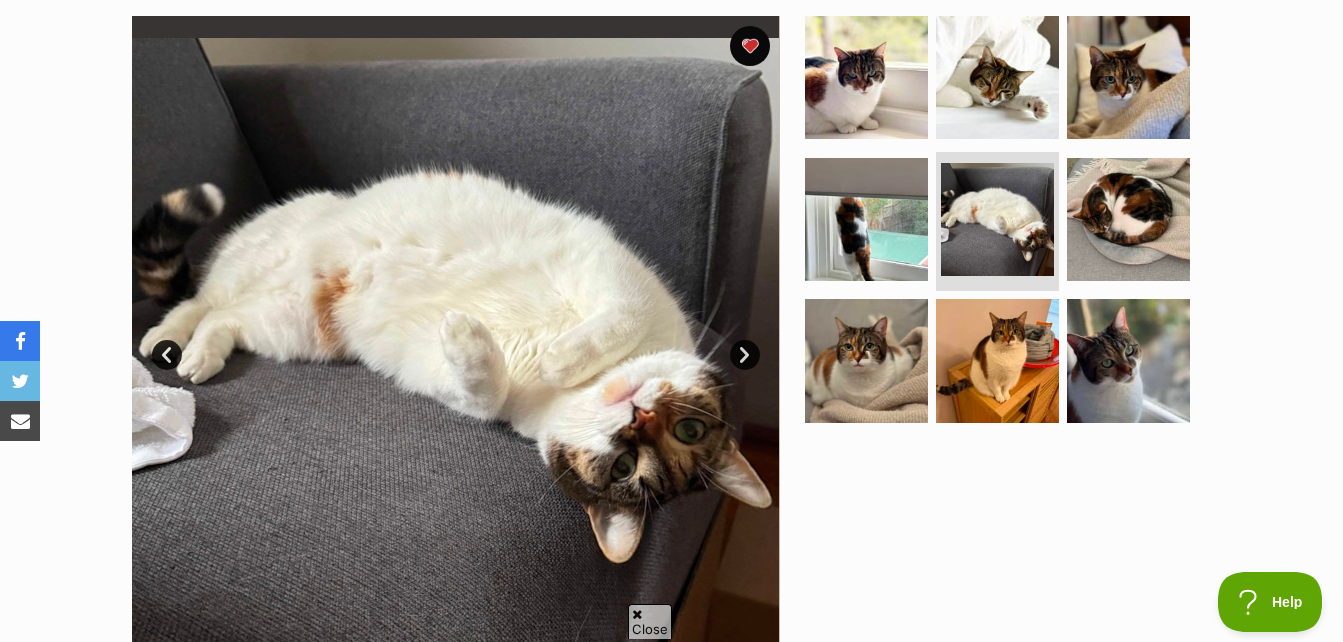 click on "Next" at bounding box center [745, 355] 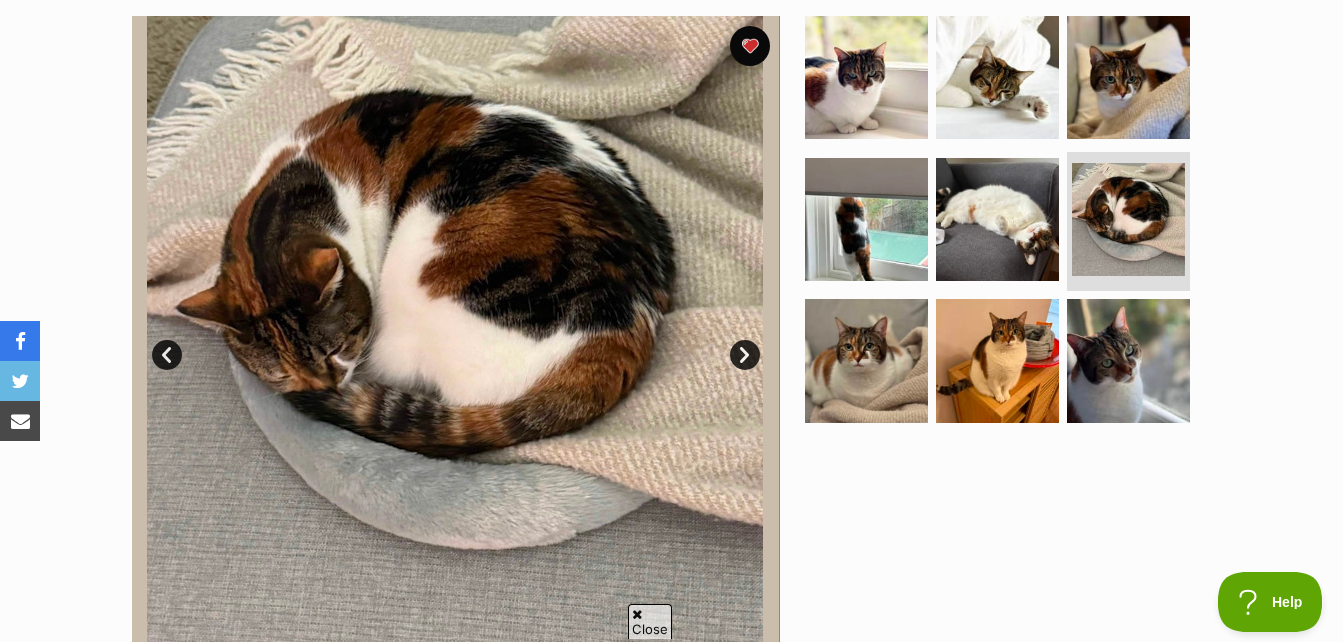 click on "Next" at bounding box center (745, 355) 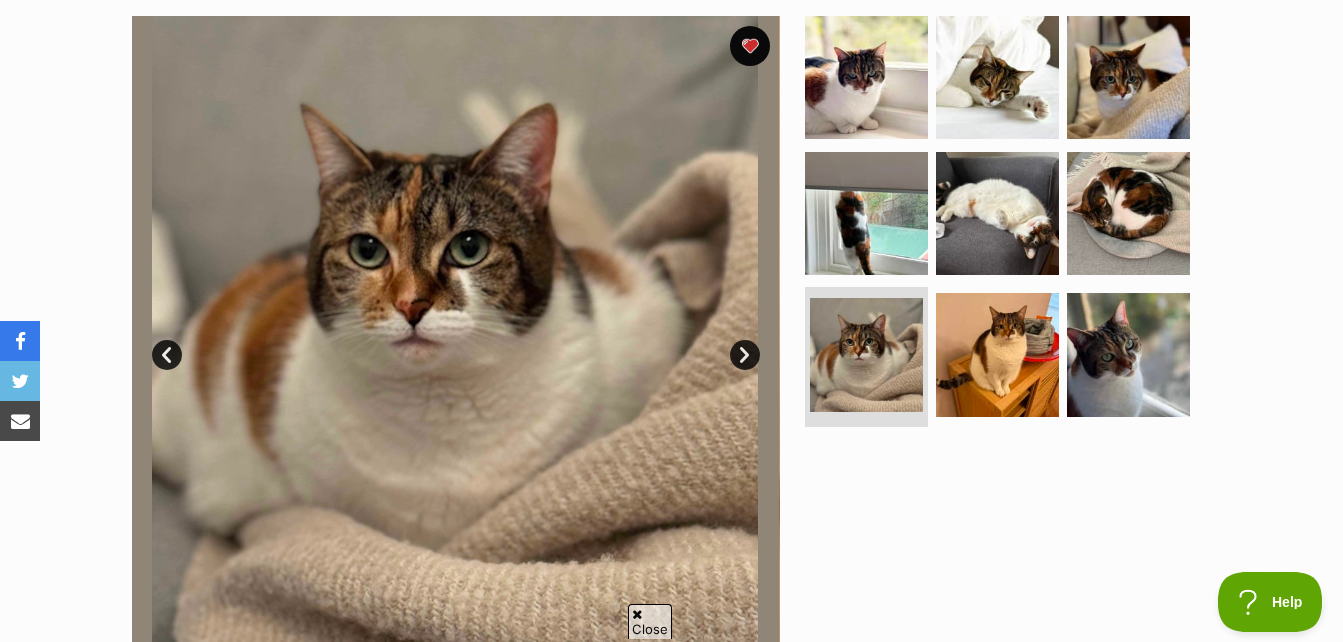 click on "Next" at bounding box center (745, 355) 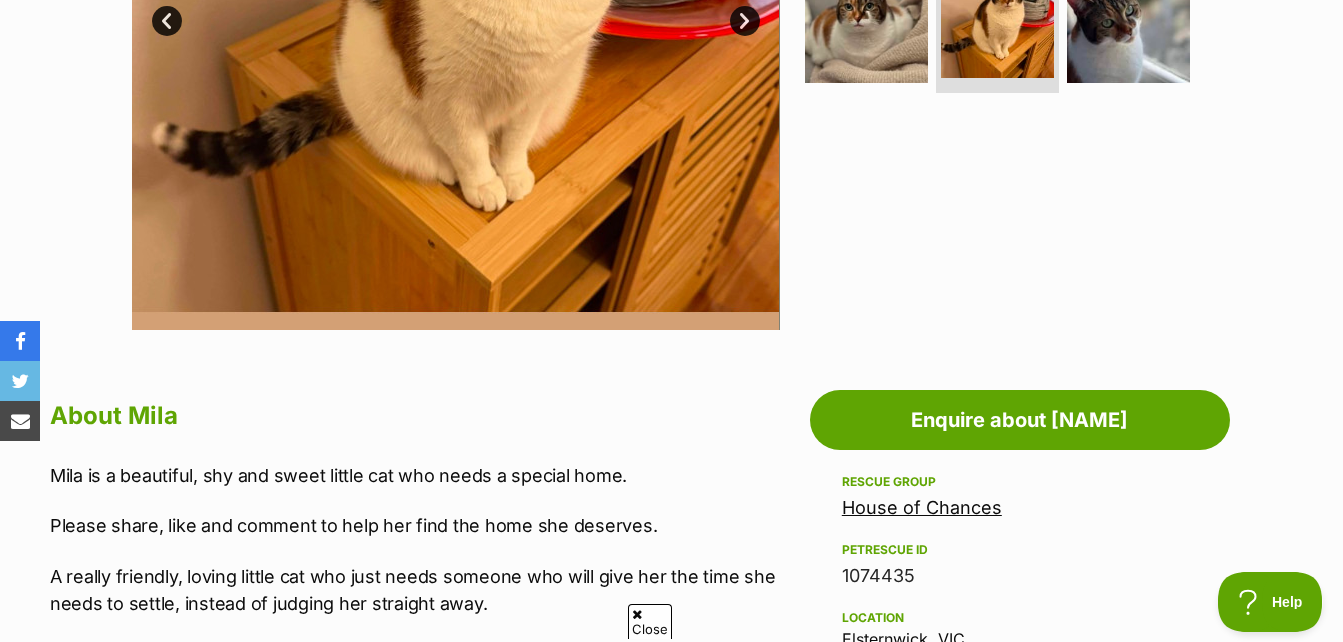 scroll, scrollTop: 1000, scrollLeft: 0, axis: vertical 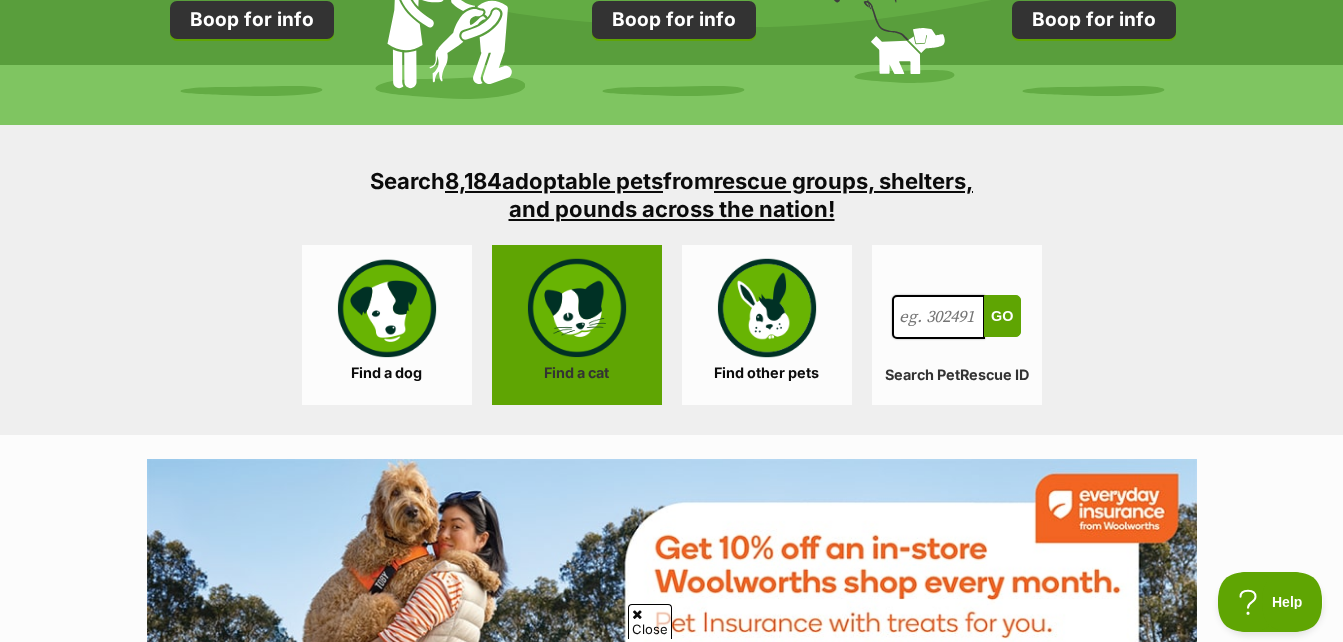 click on "Find a cat" at bounding box center (577, 325) 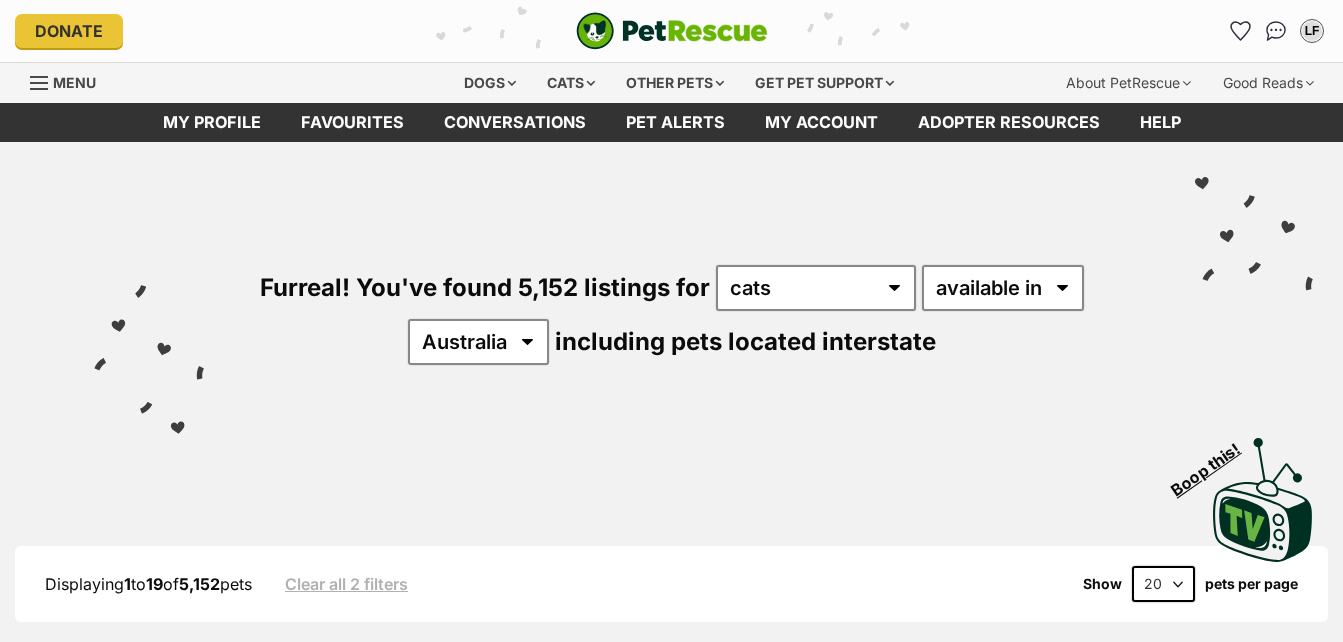 scroll, scrollTop: 0, scrollLeft: 0, axis: both 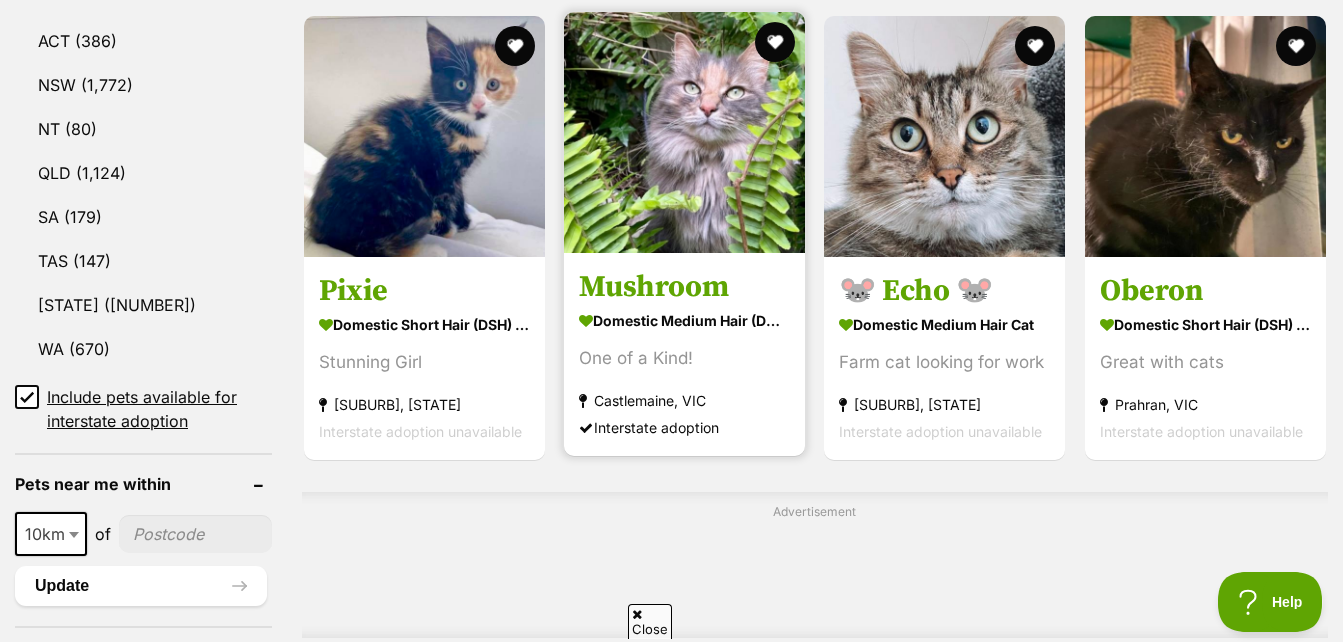 click at bounding box center (684, 132) 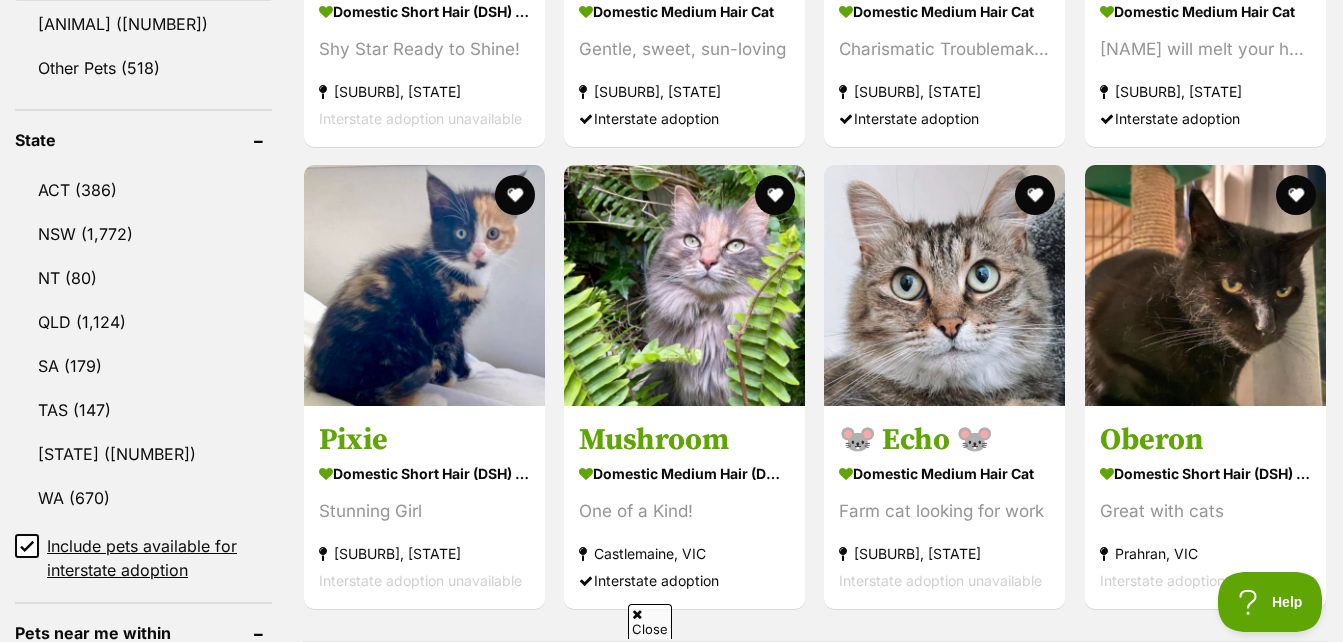 scroll, scrollTop: 900, scrollLeft: 0, axis: vertical 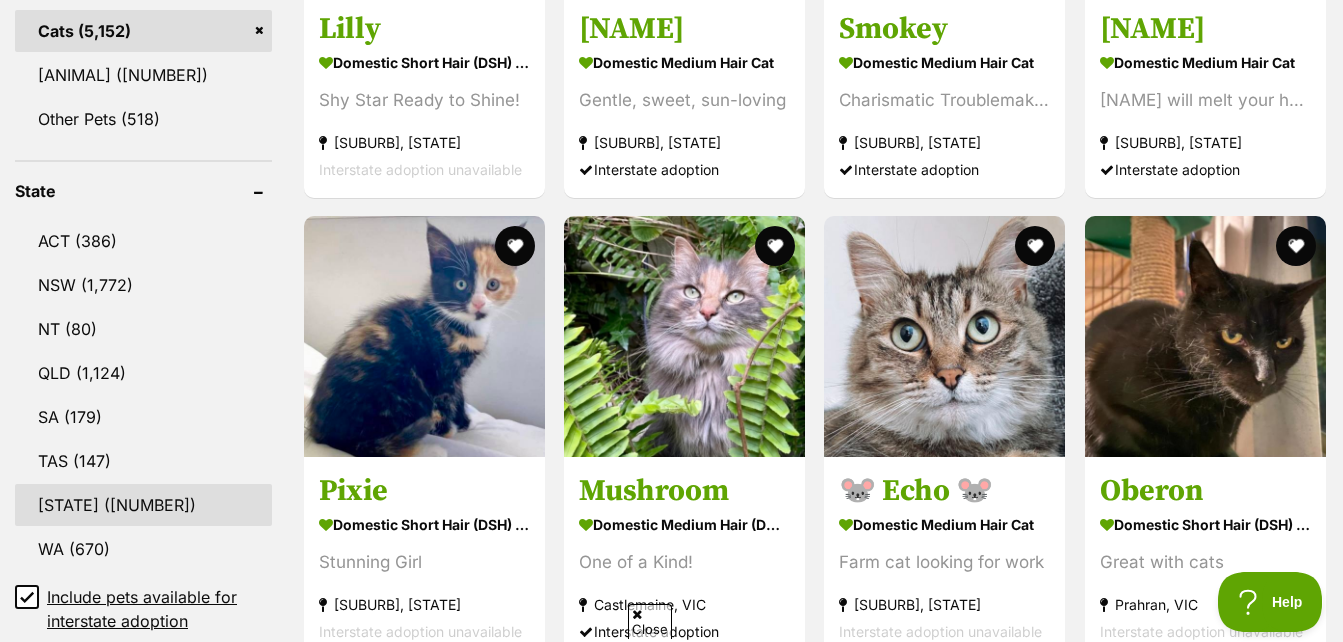 click on "[STATE] ([NUMBER])" at bounding box center [143, 505] 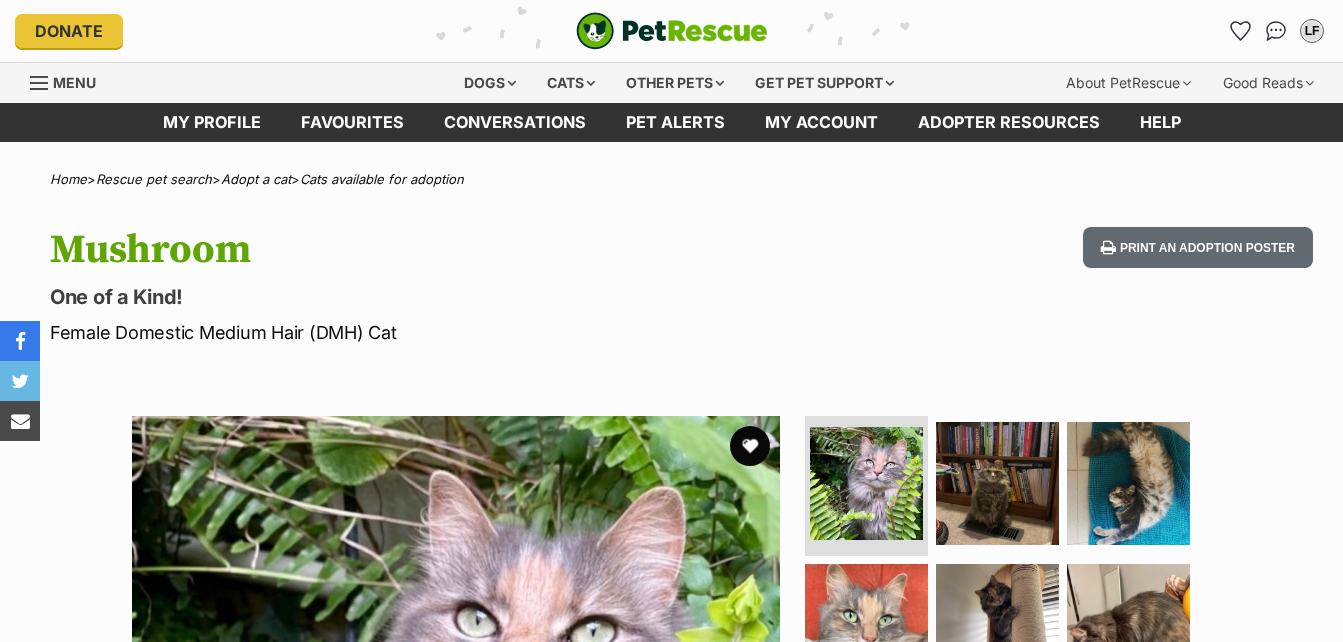 scroll, scrollTop: 0, scrollLeft: 0, axis: both 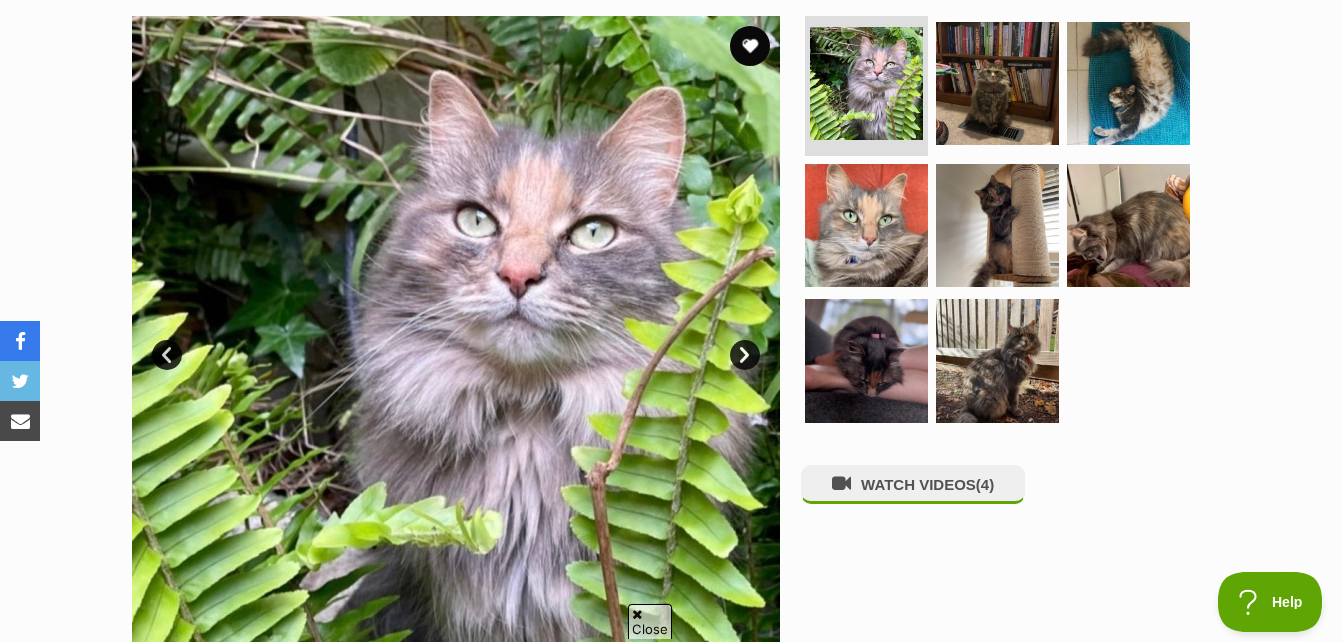 click on "Next" at bounding box center (745, 355) 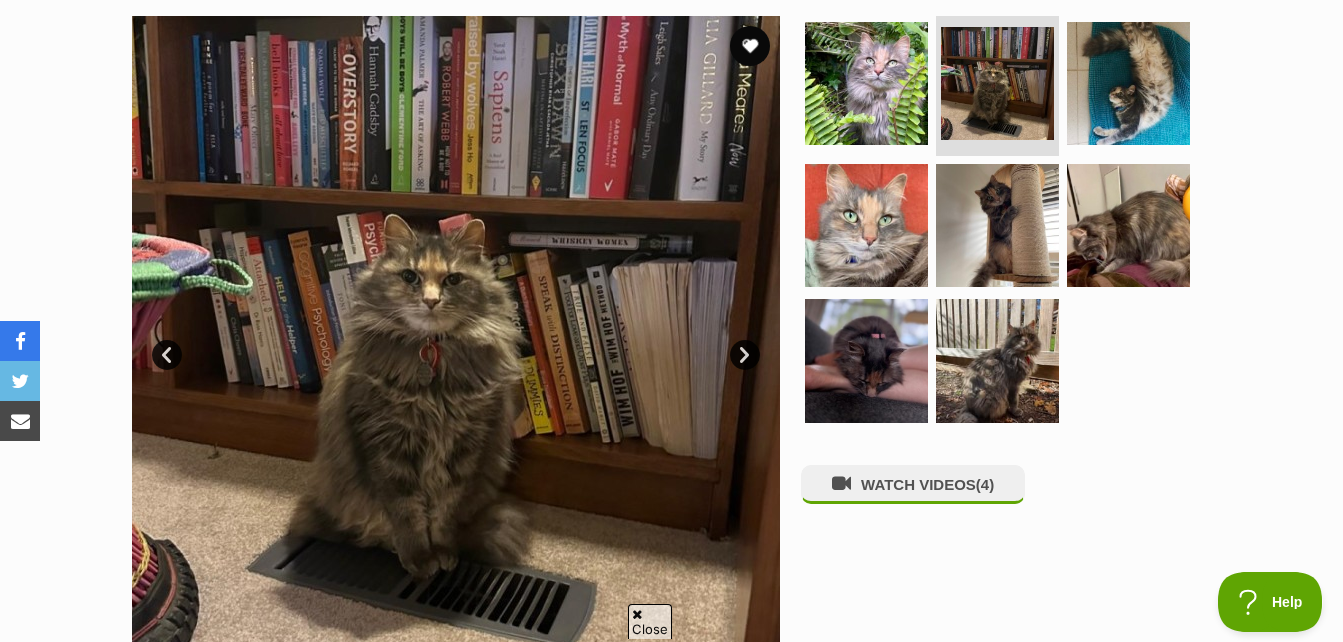 click on "Next" at bounding box center (745, 355) 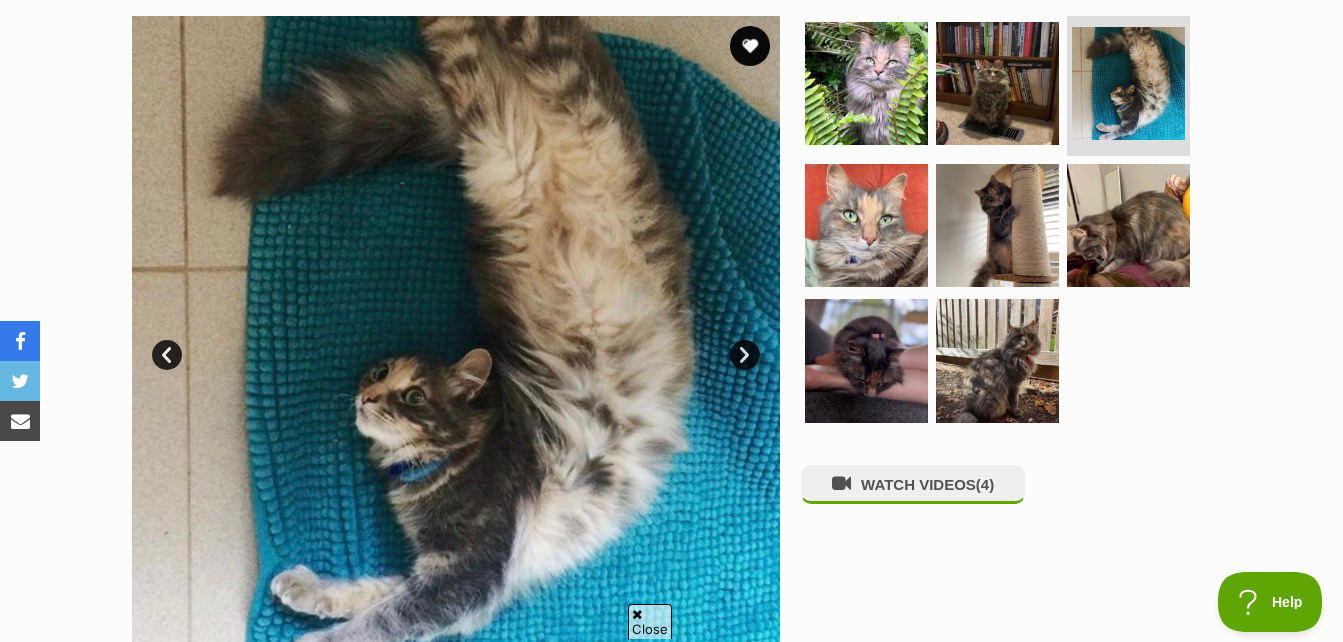 click on "Next" at bounding box center [745, 355] 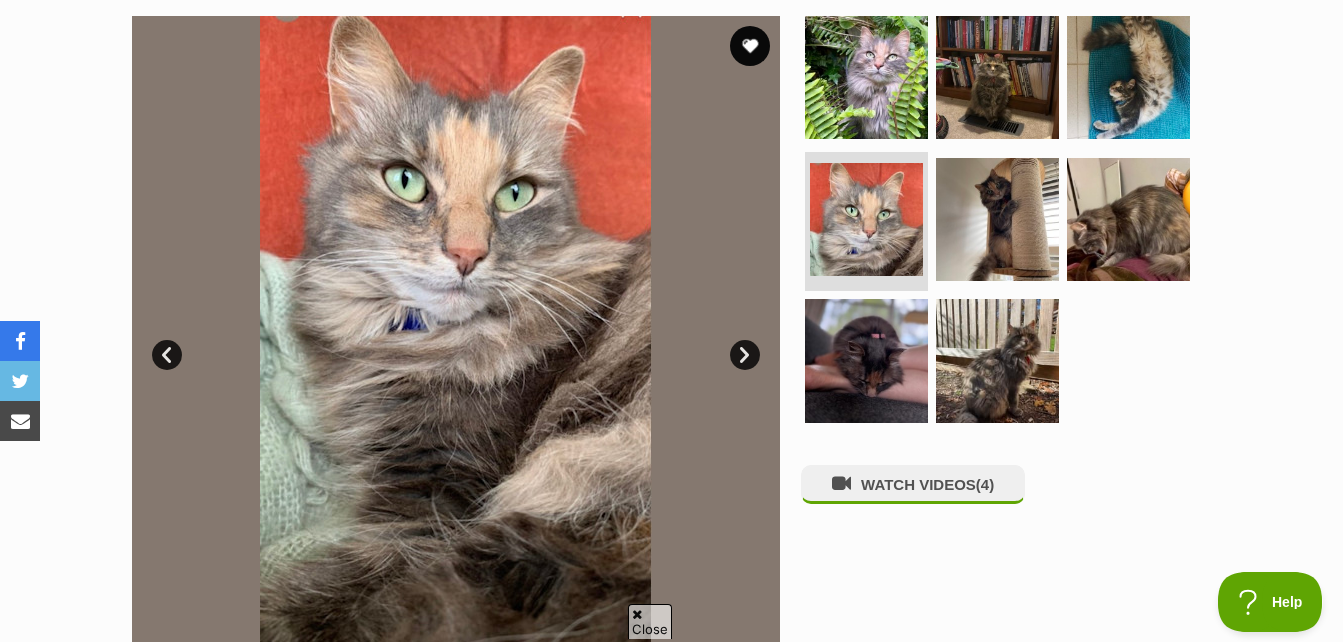 click on "Next" at bounding box center (745, 355) 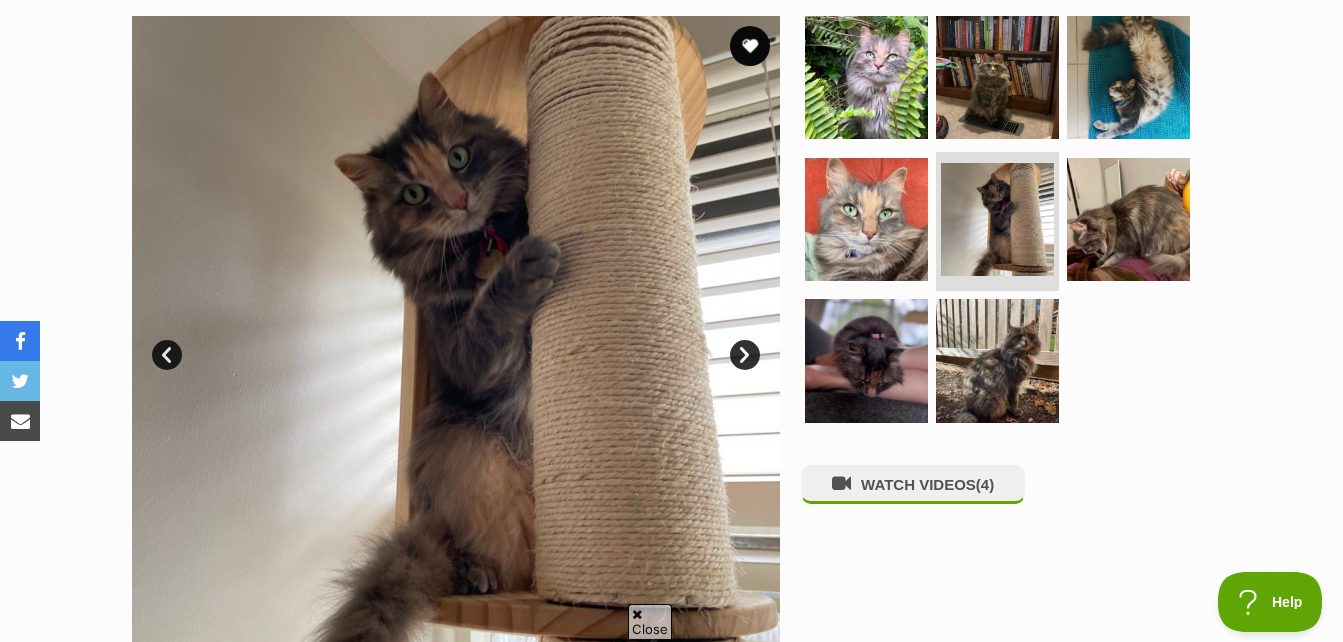 click on "Next" at bounding box center (745, 355) 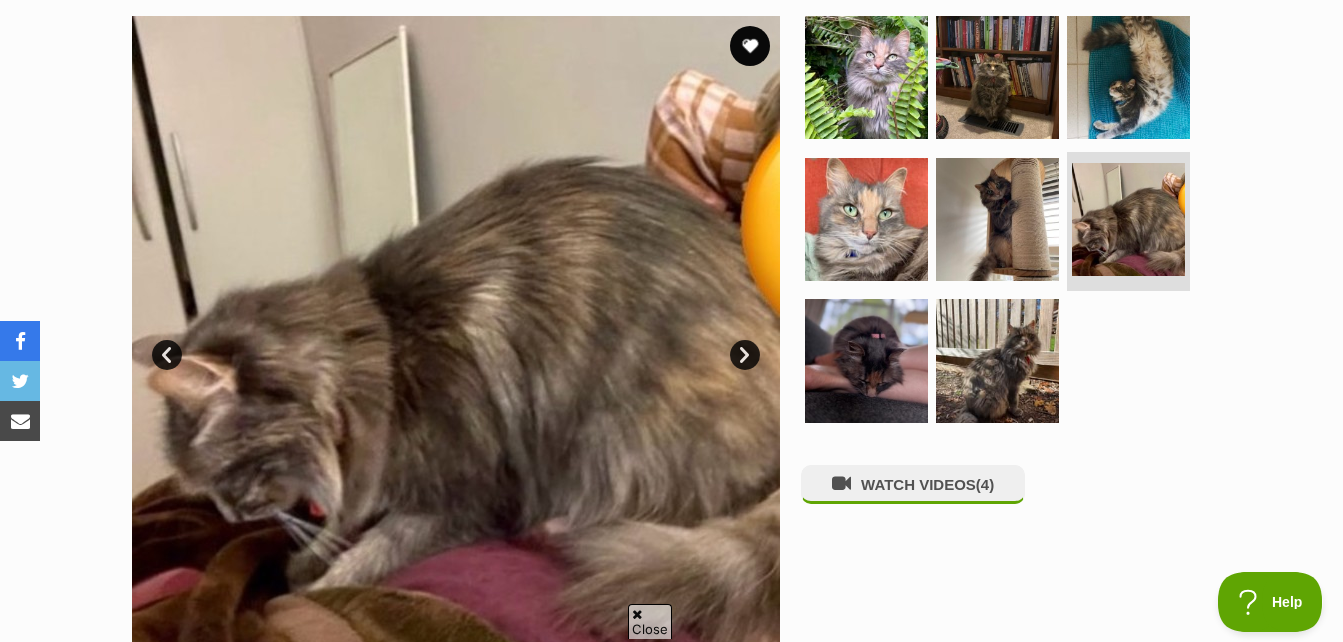 click on "Next" at bounding box center (745, 355) 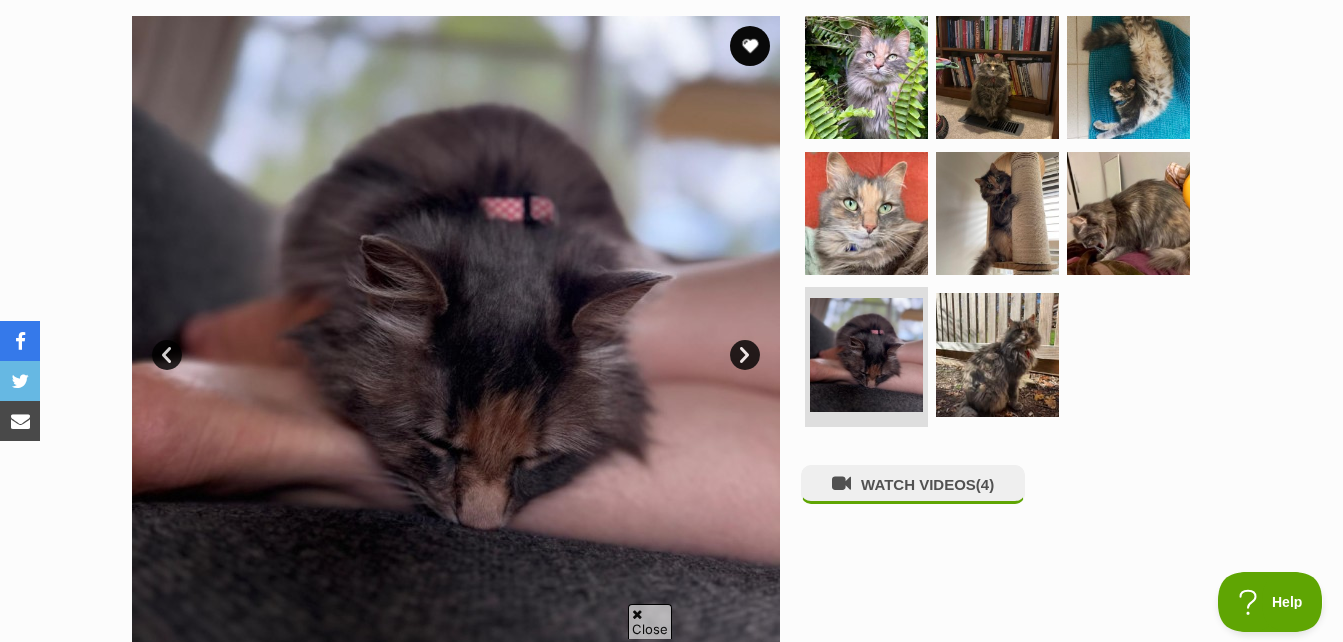click on "Next" at bounding box center (745, 355) 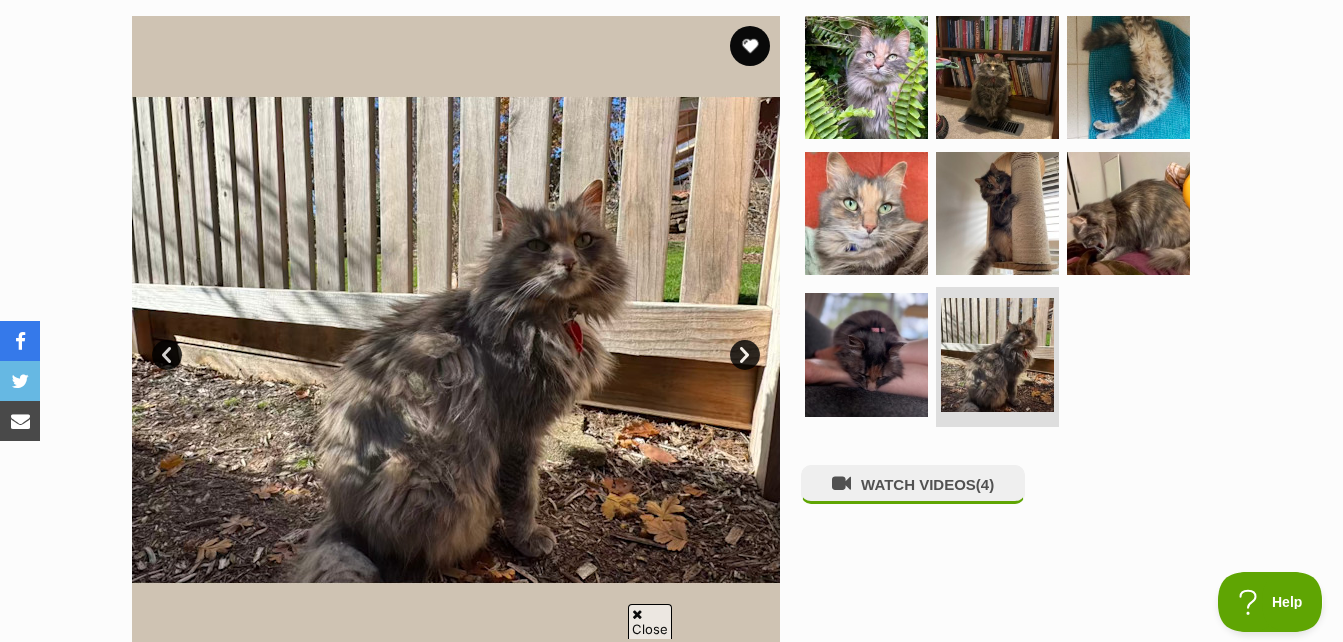 click on "Next" at bounding box center (745, 355) 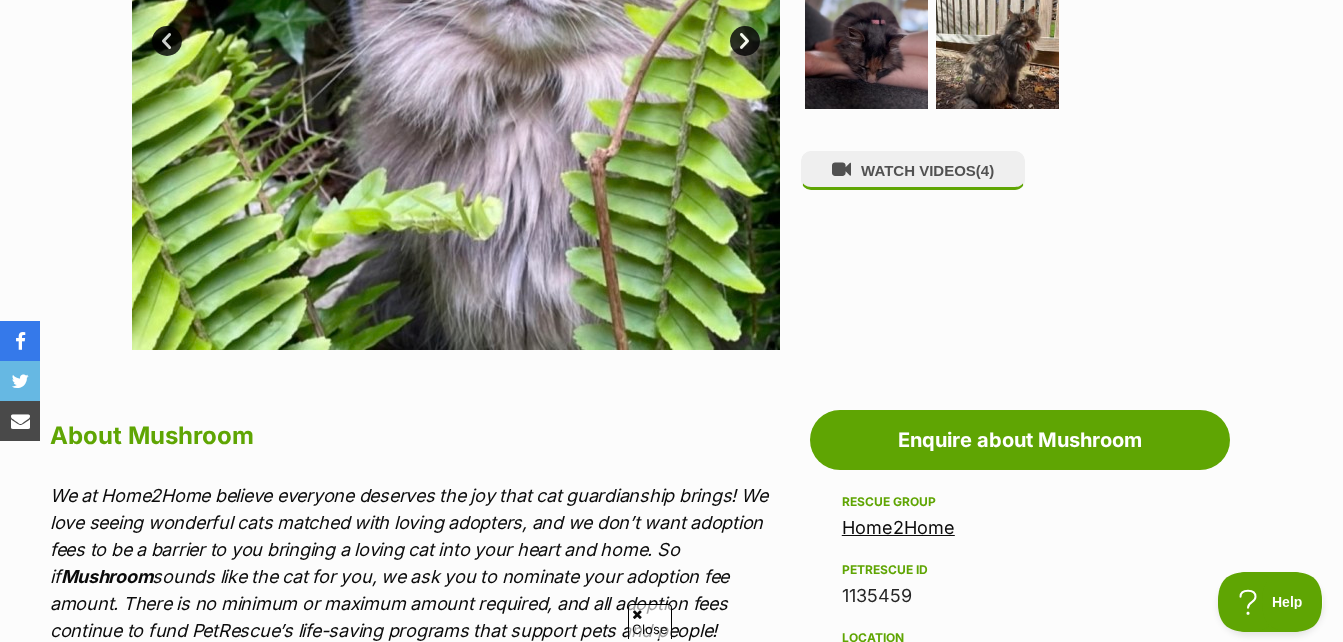scroll, scrollTop: 400, scrollLeft: 0, axis: vertical 